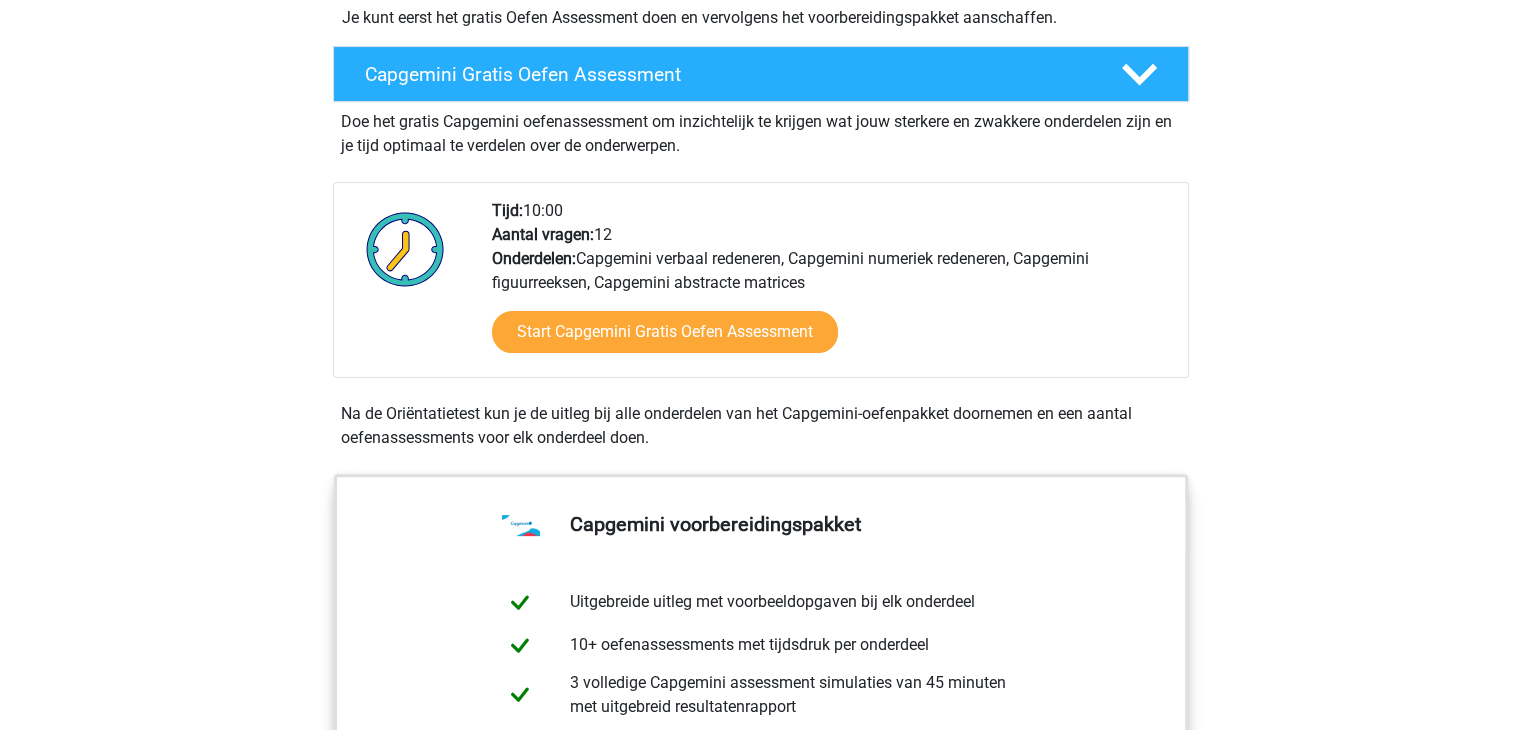 scroll, scrollTop: 527, scrollLeft: 0, axis: vertical 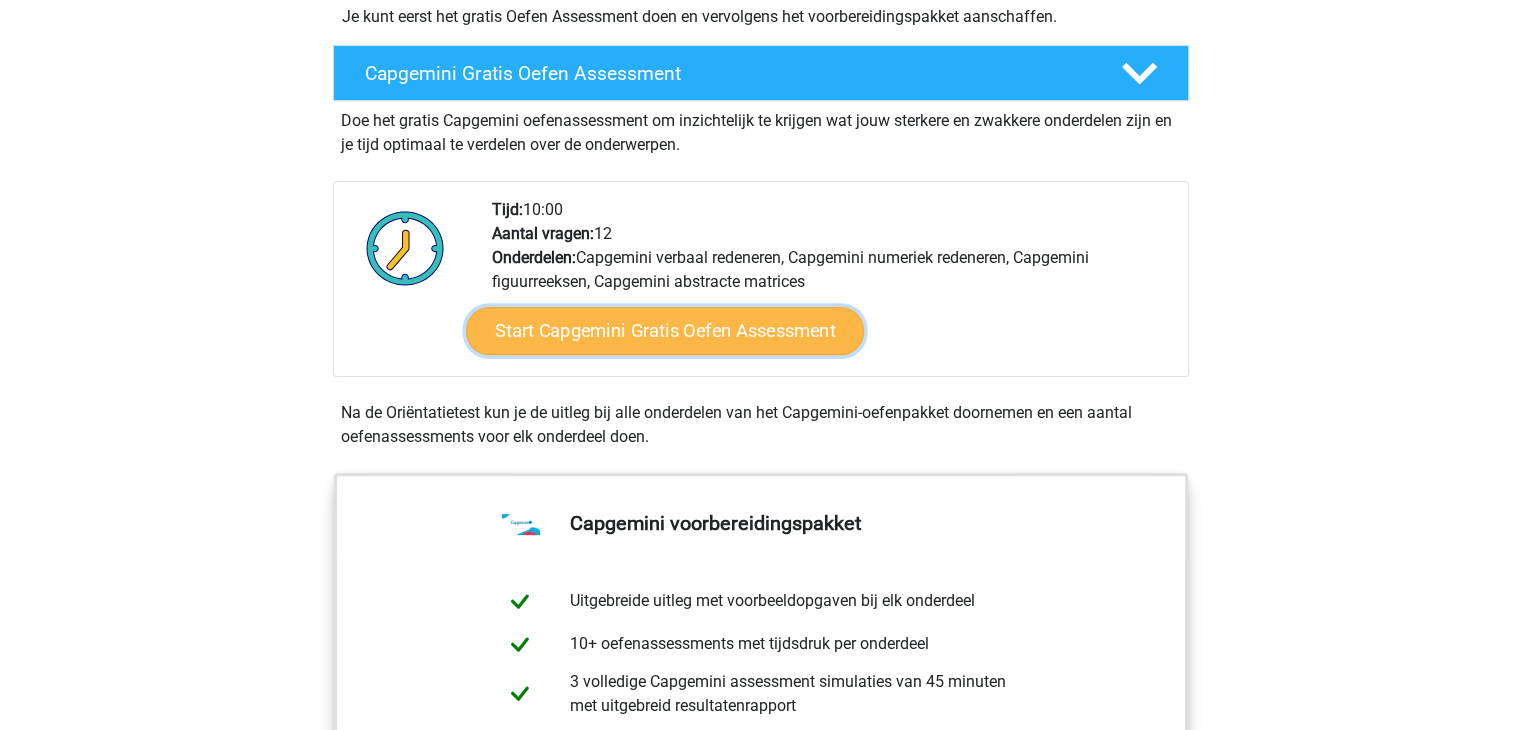 click on "Start Capgemini Gratis Oefen Assessment" at bounding box center (665, 331) 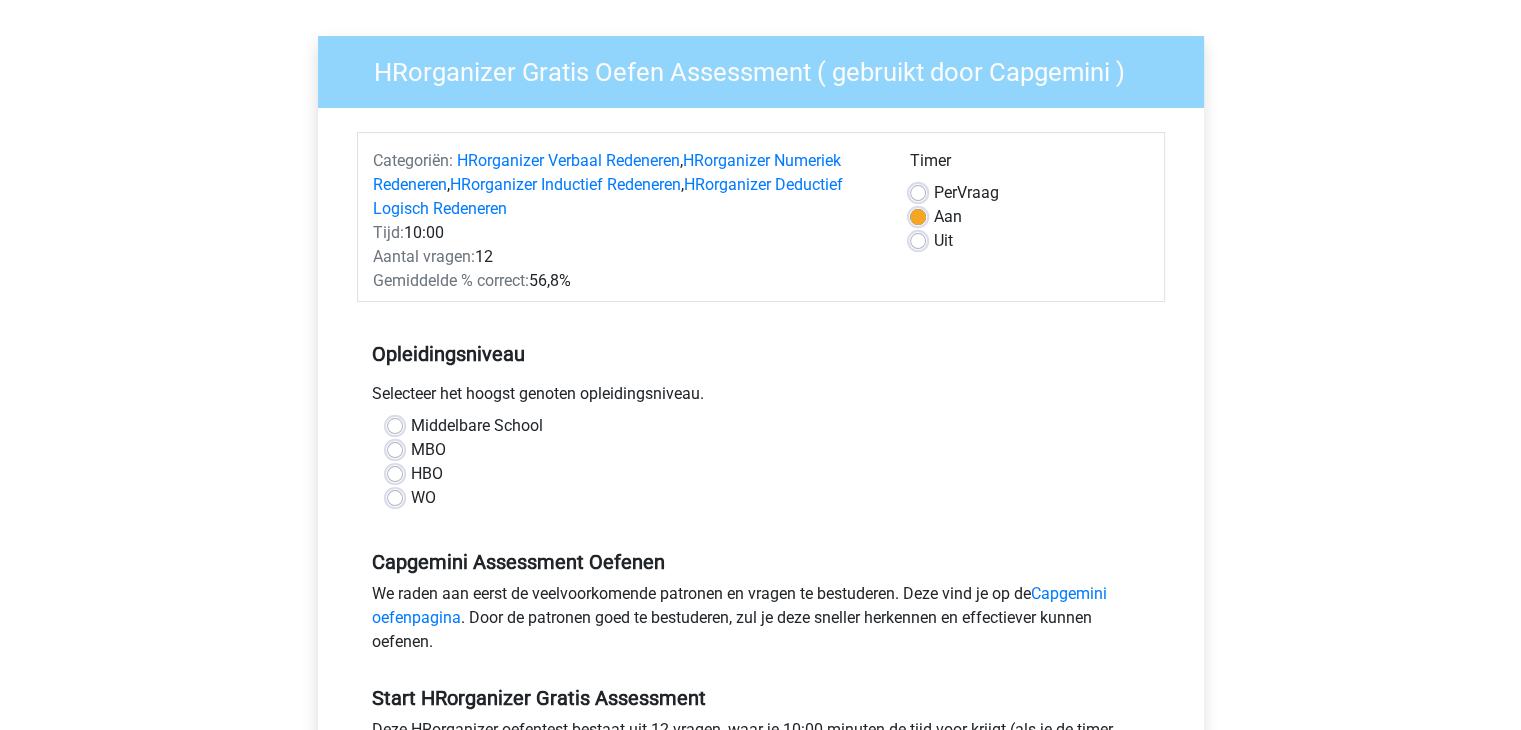 scroll, scrollTop: 194, scrollLeft: 0, axis: vertical 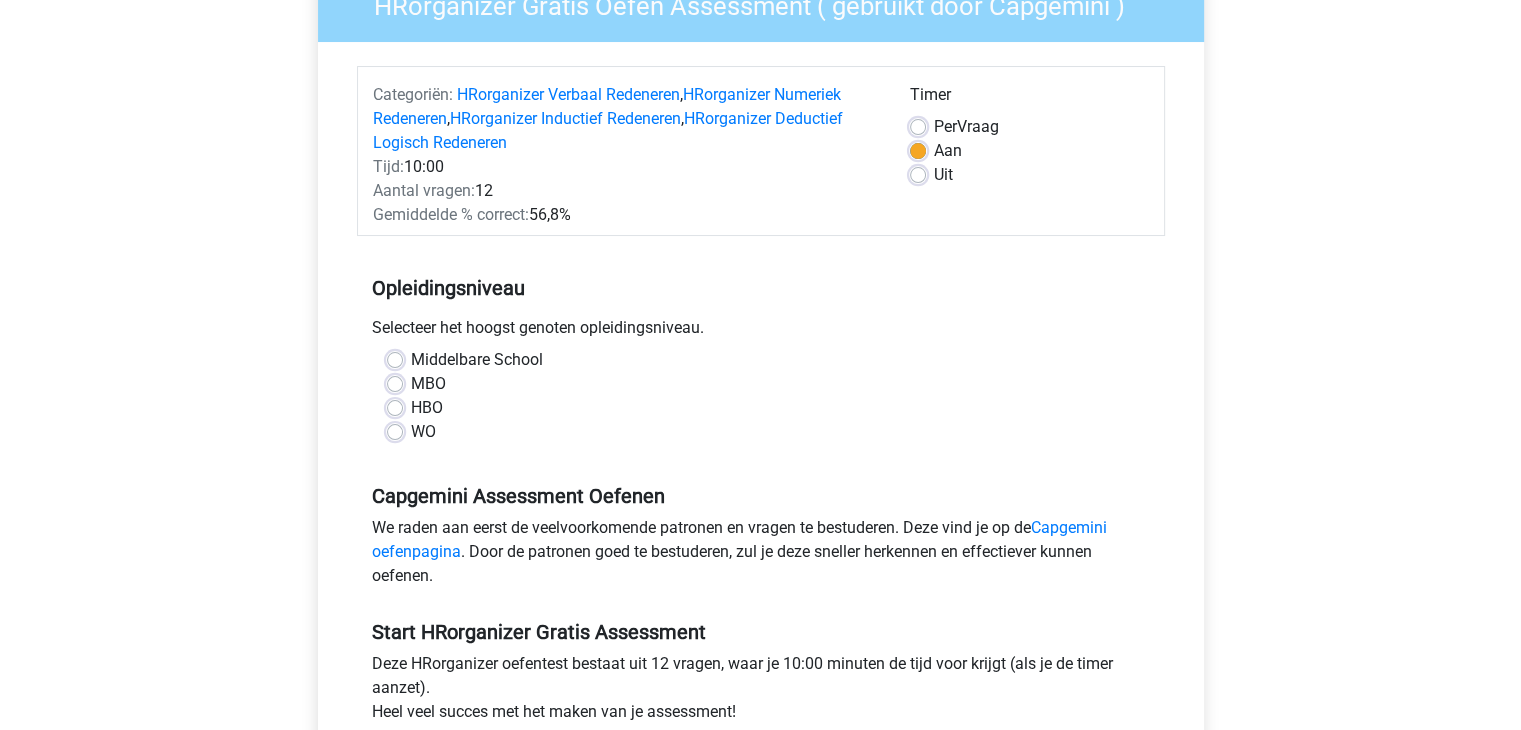click on "HBO" at bounding box center (427, 408) 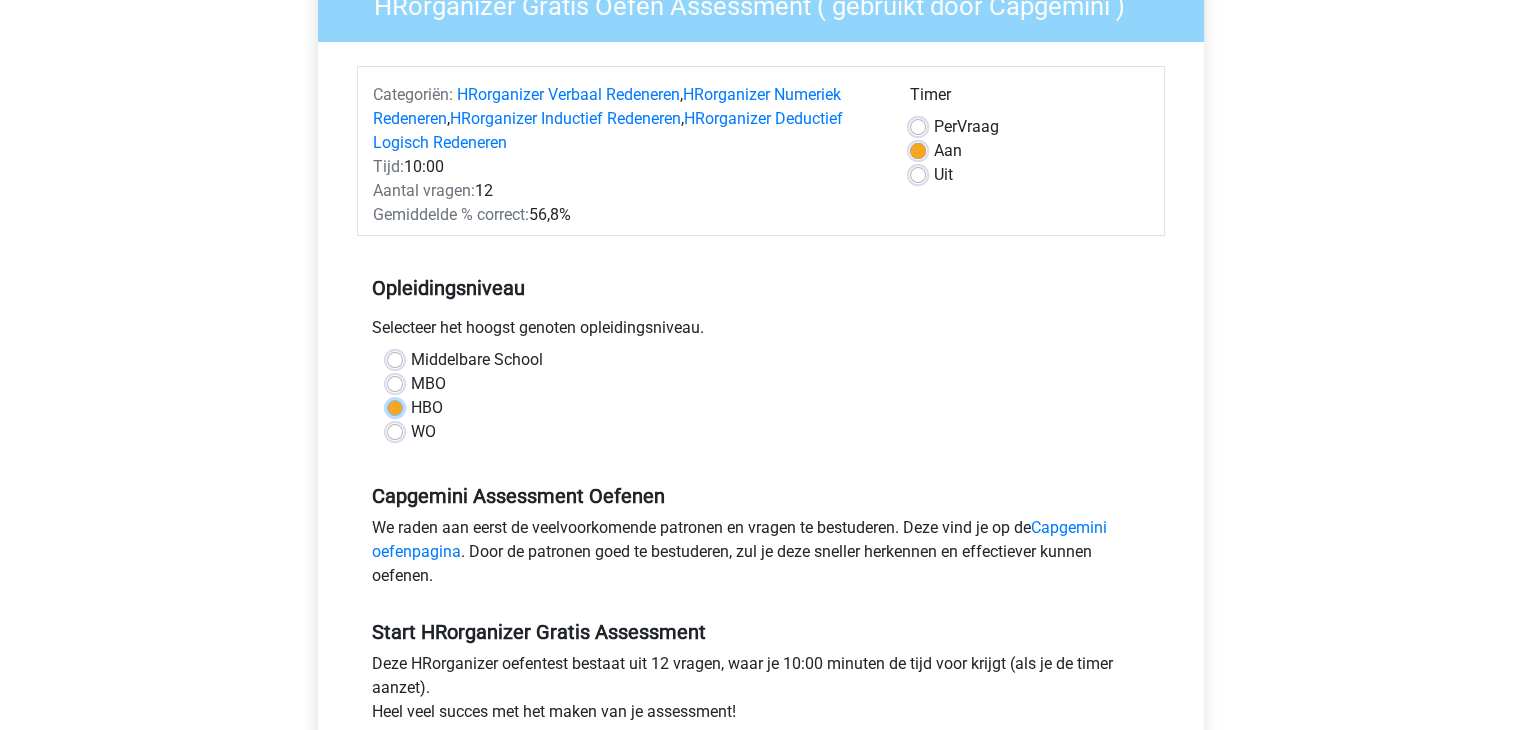 click on "HBO" at bounding box center [395, 406] 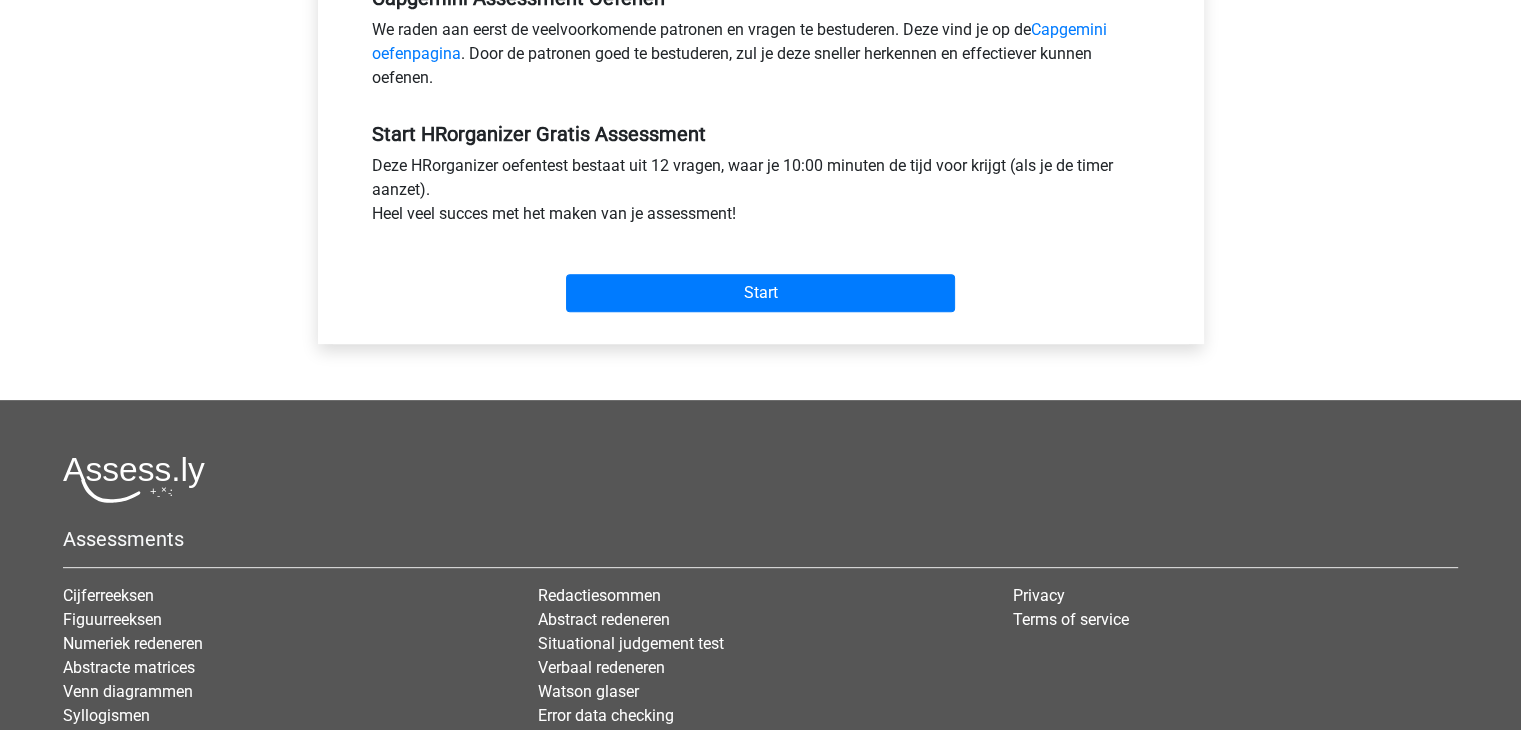 scroll, scrollTop: 695, scrollLeft: 0, axis: vertical 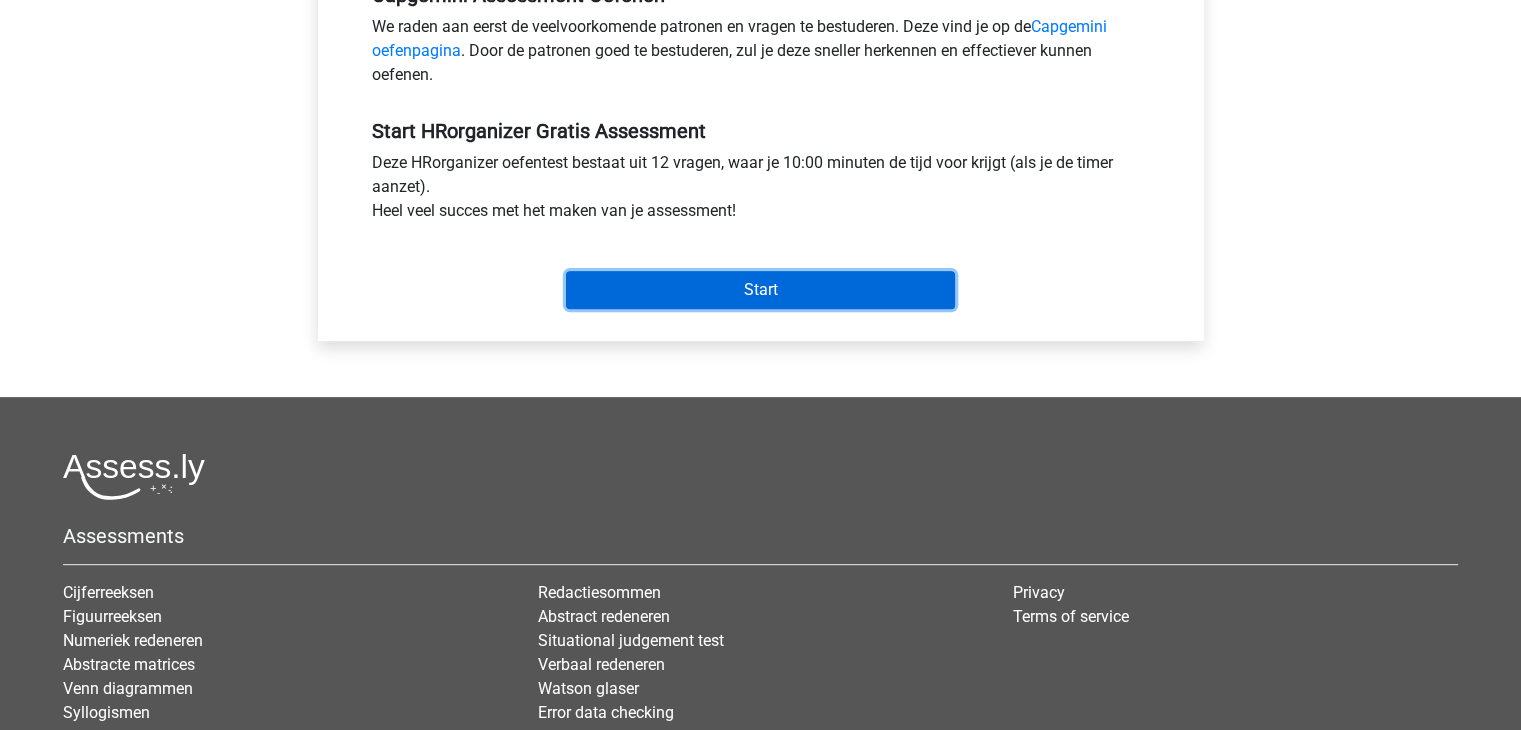 click on "Start" at bounding box center [760, 290] 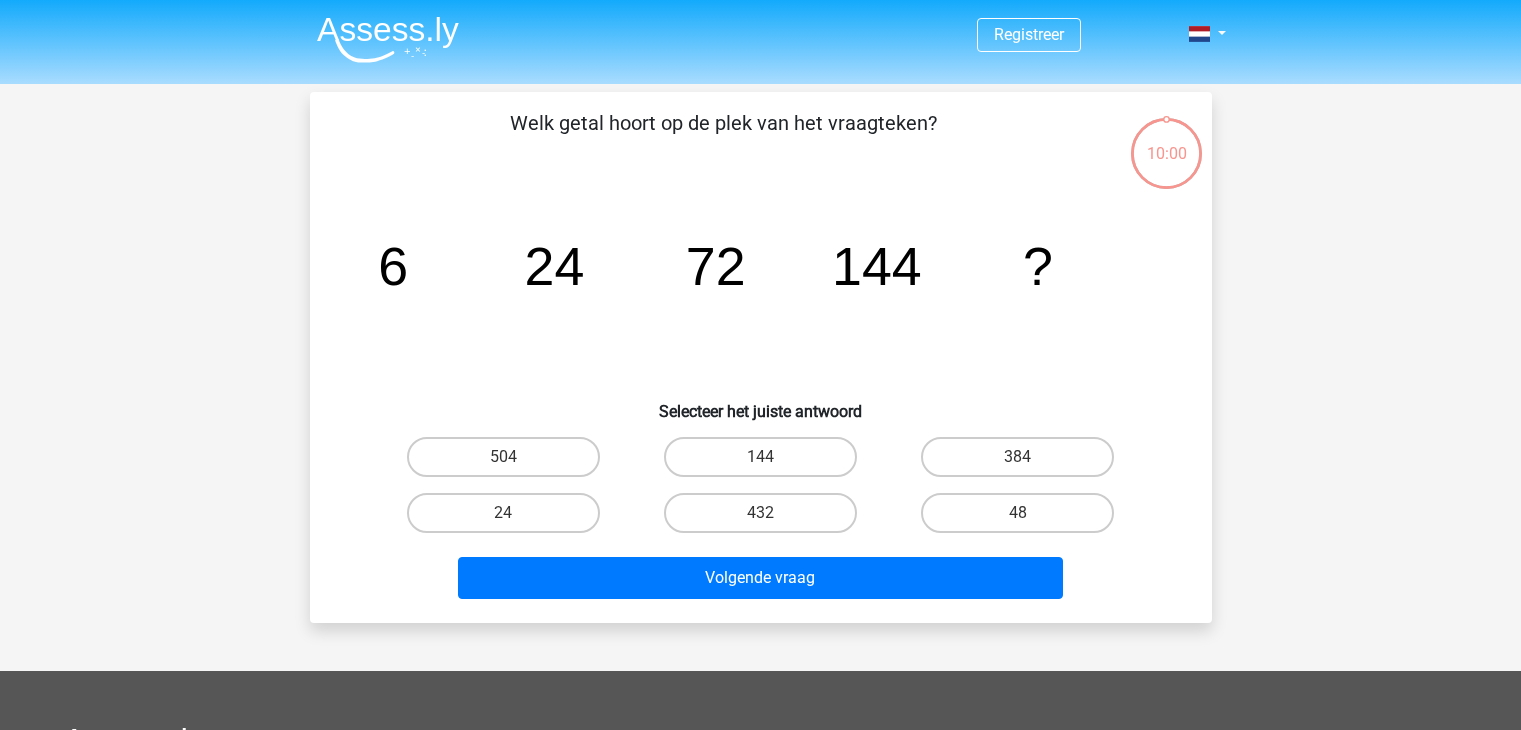 scroll, scrollTop: 0, scrollLeft: 0, axis: both 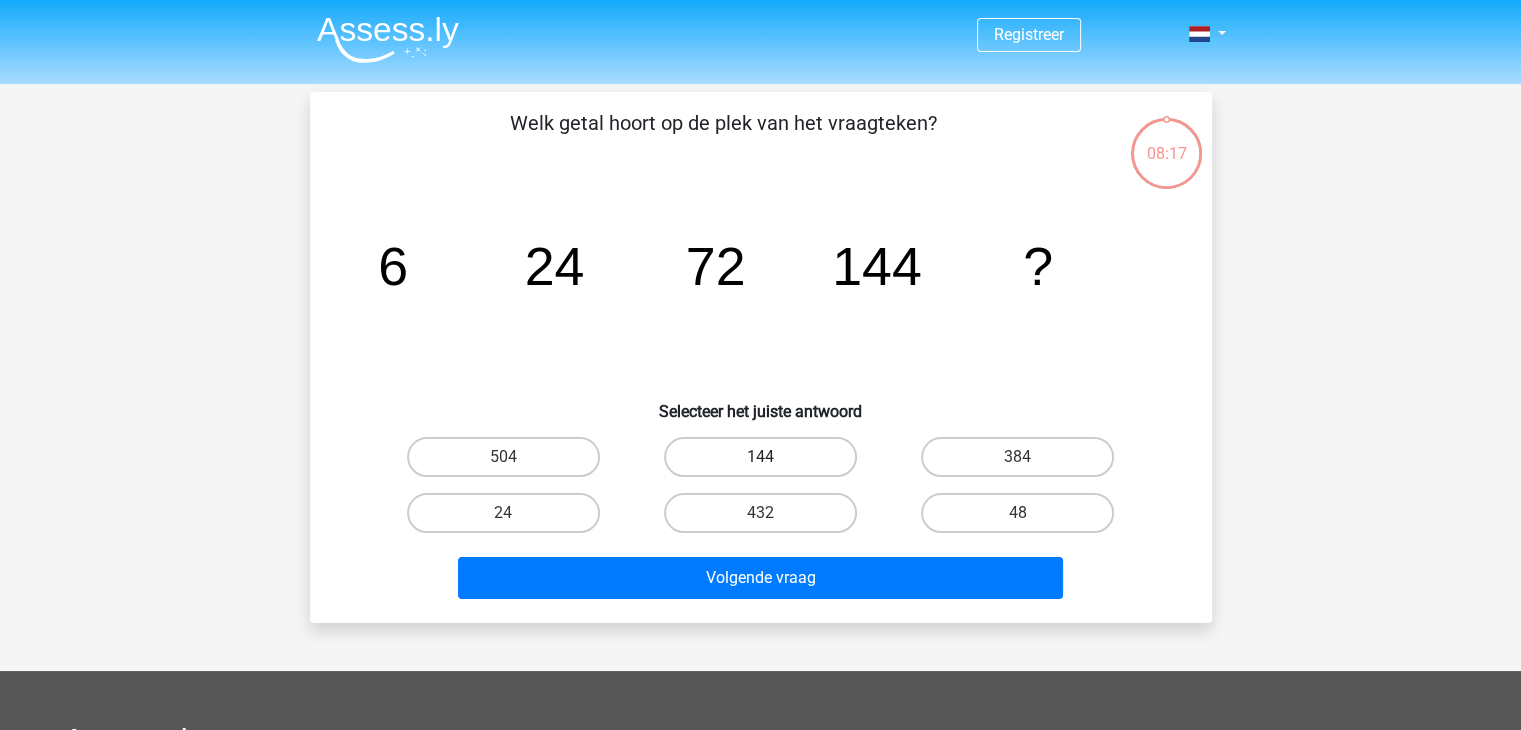 click on "144" at bounding box center [760, 457] 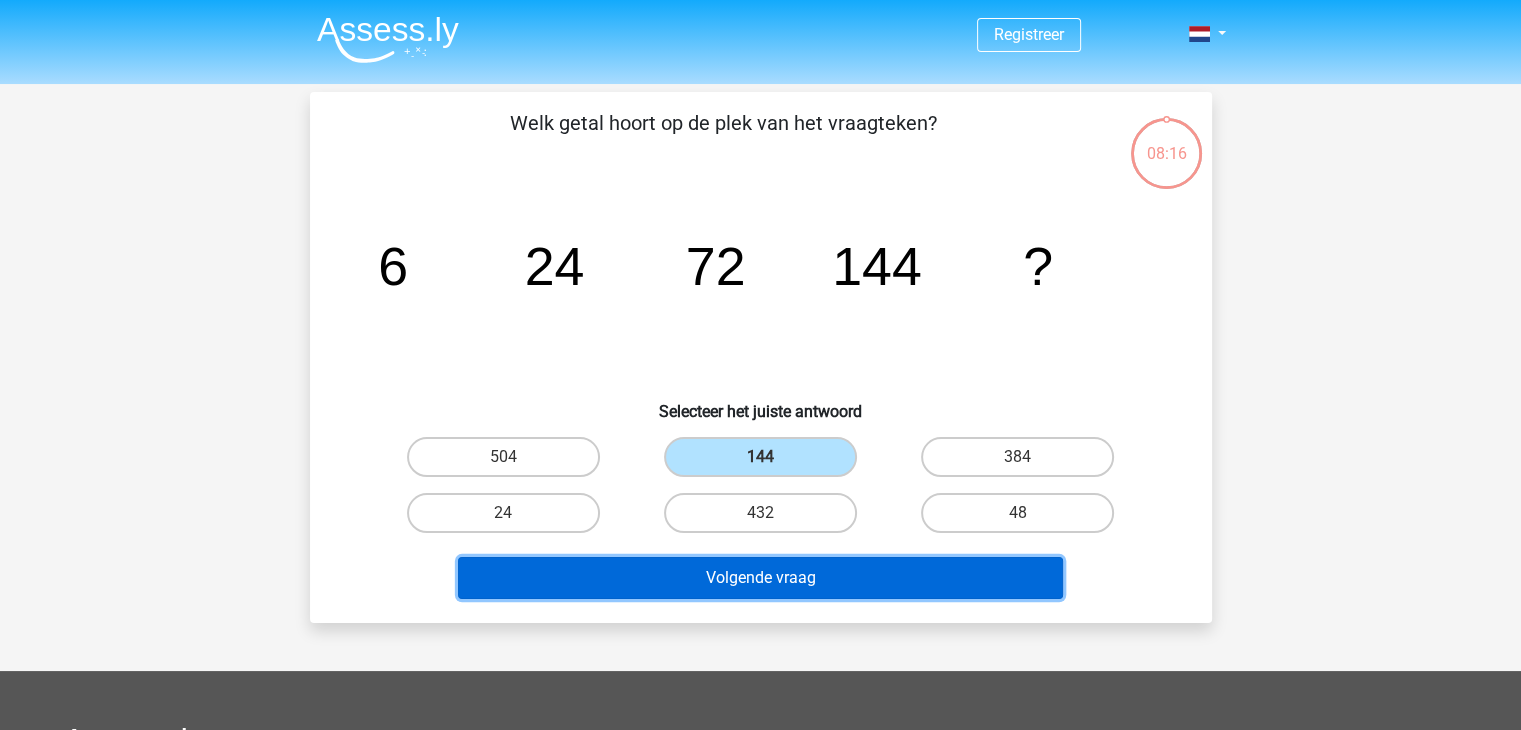 click on "Volgende vraag" at bounding box center (760, 578) 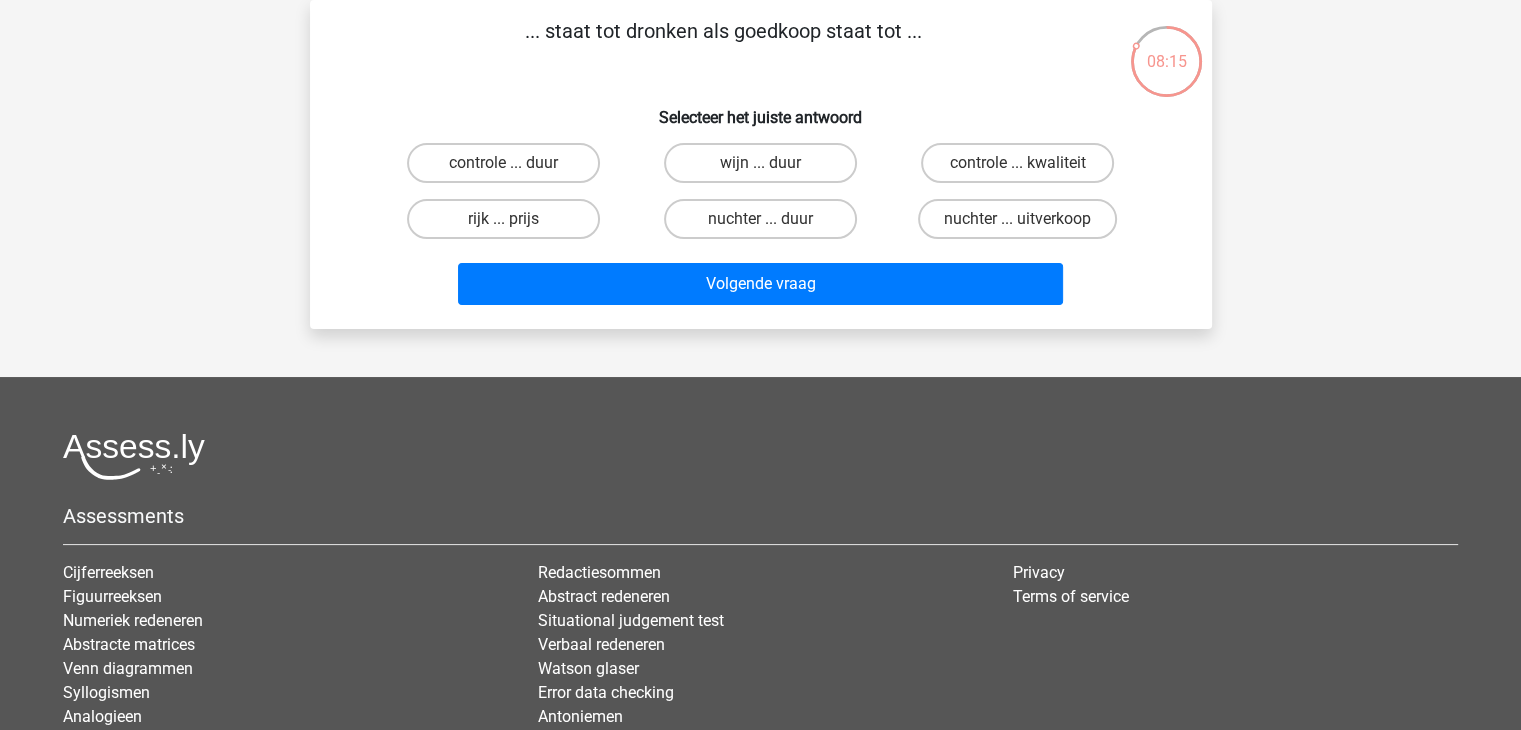 scroll, scrollTop: 0, scrollLeft: 0, axis: both 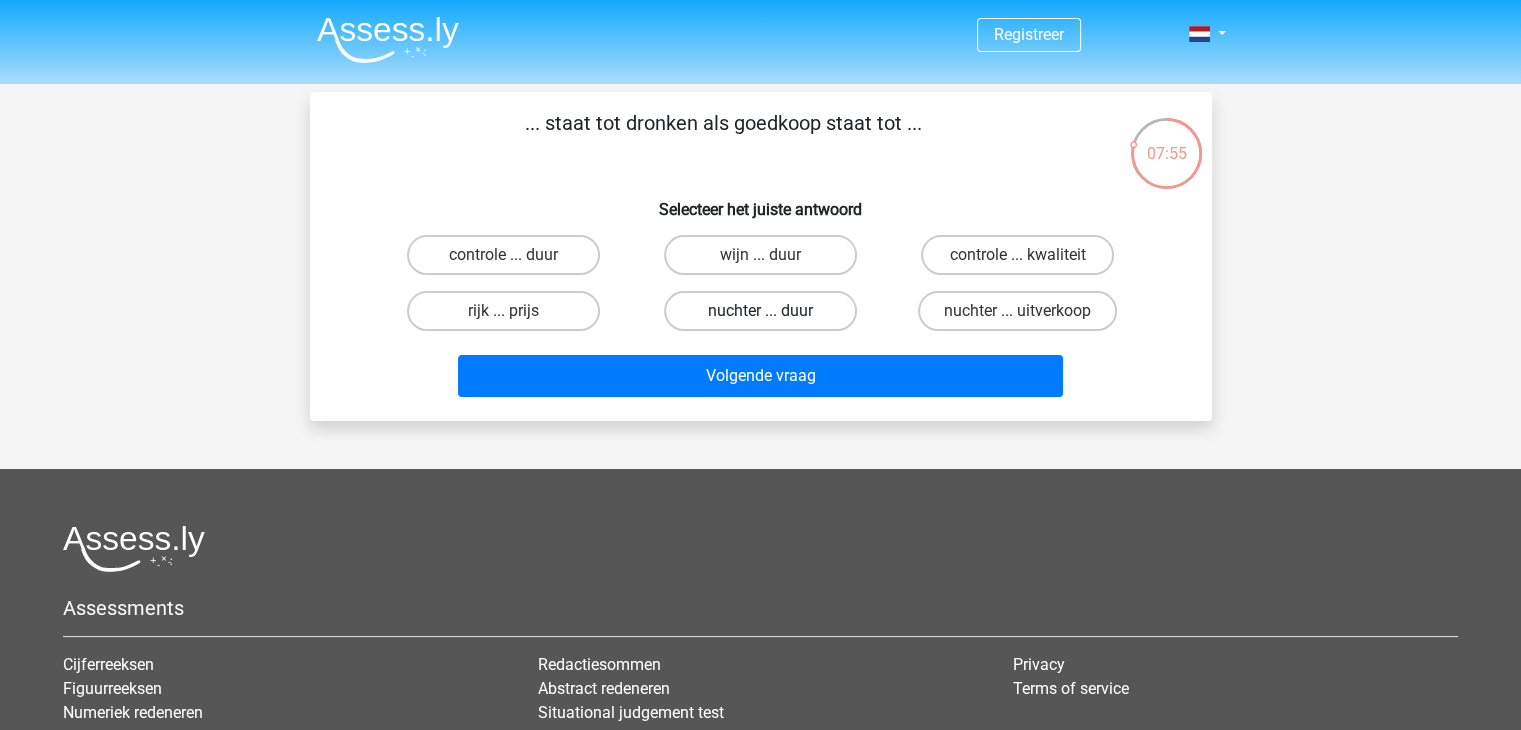 click on "nuchter ... duur" at bounding box center [760, 311] 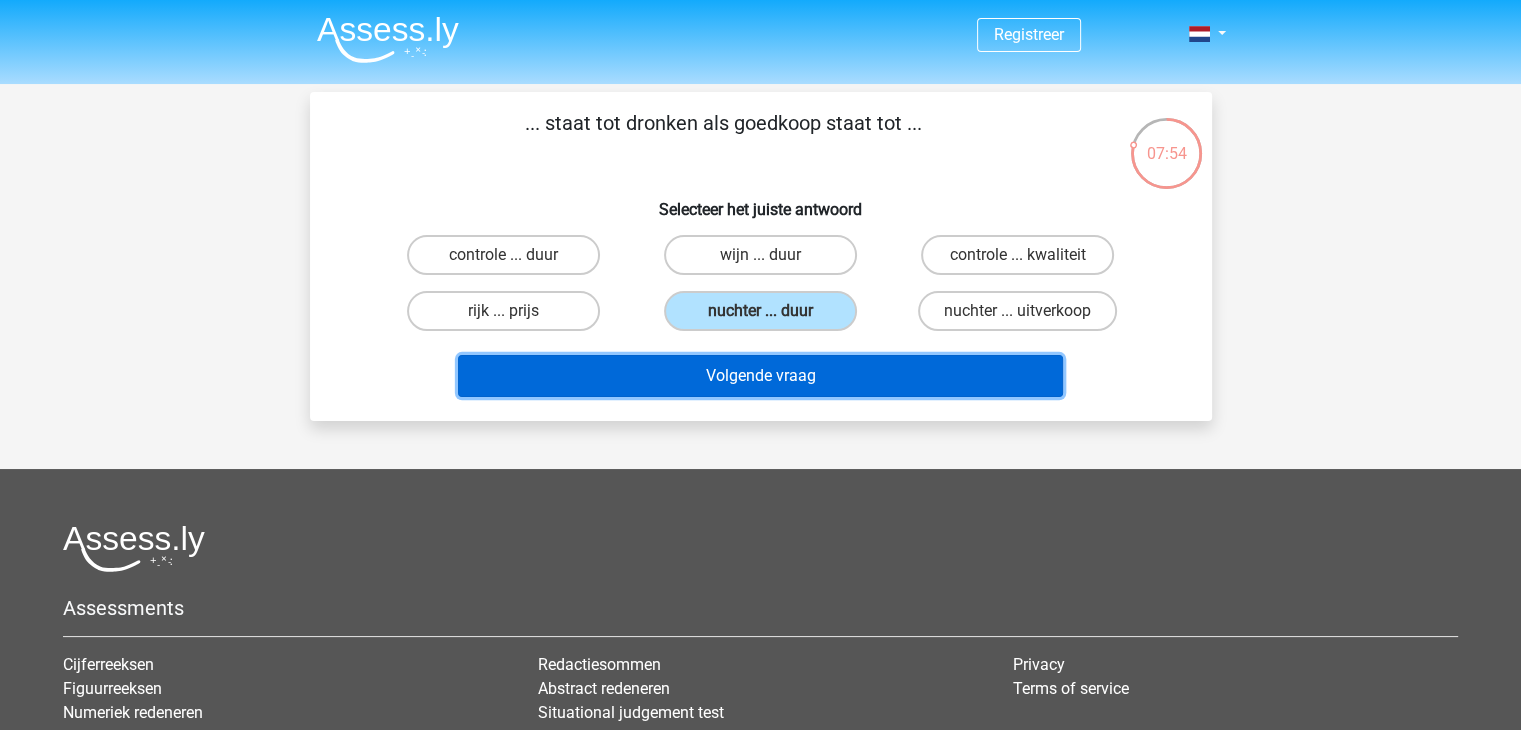click on "Volgende vraag" at bounding box center (760, 376) 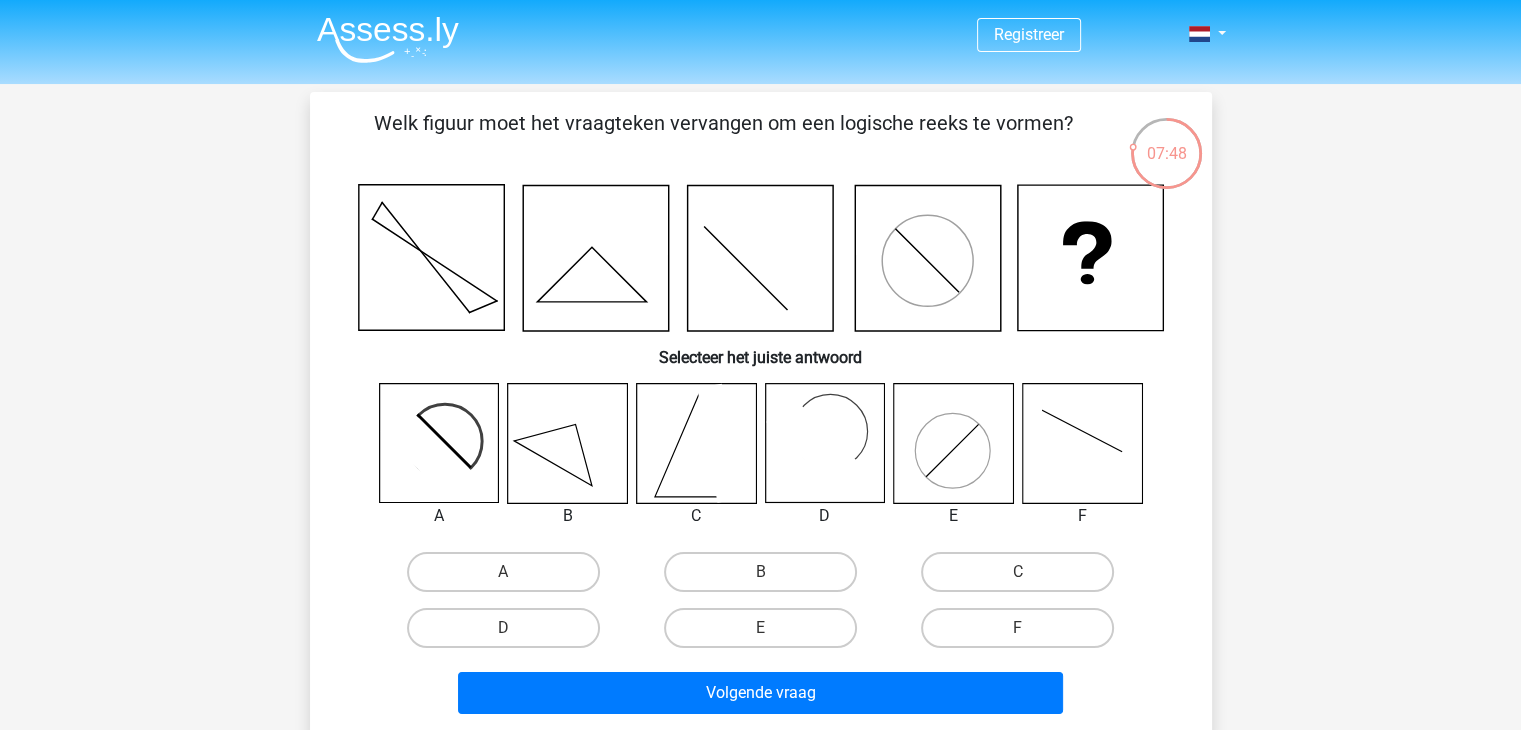 scroll, scrollTop: 12, scrollLeft: 0, axis: vertical 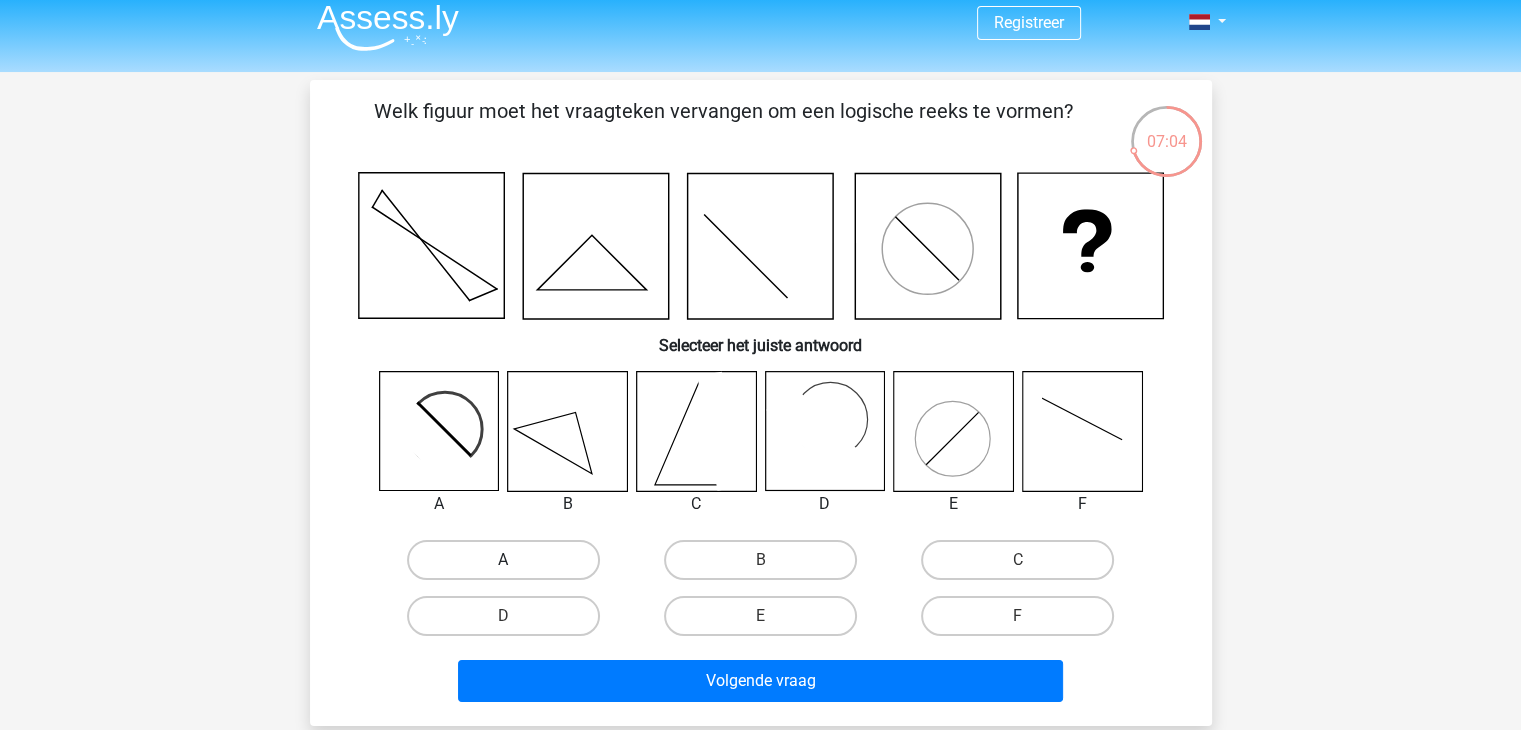 click on "A" at bounding box center [503, 560] 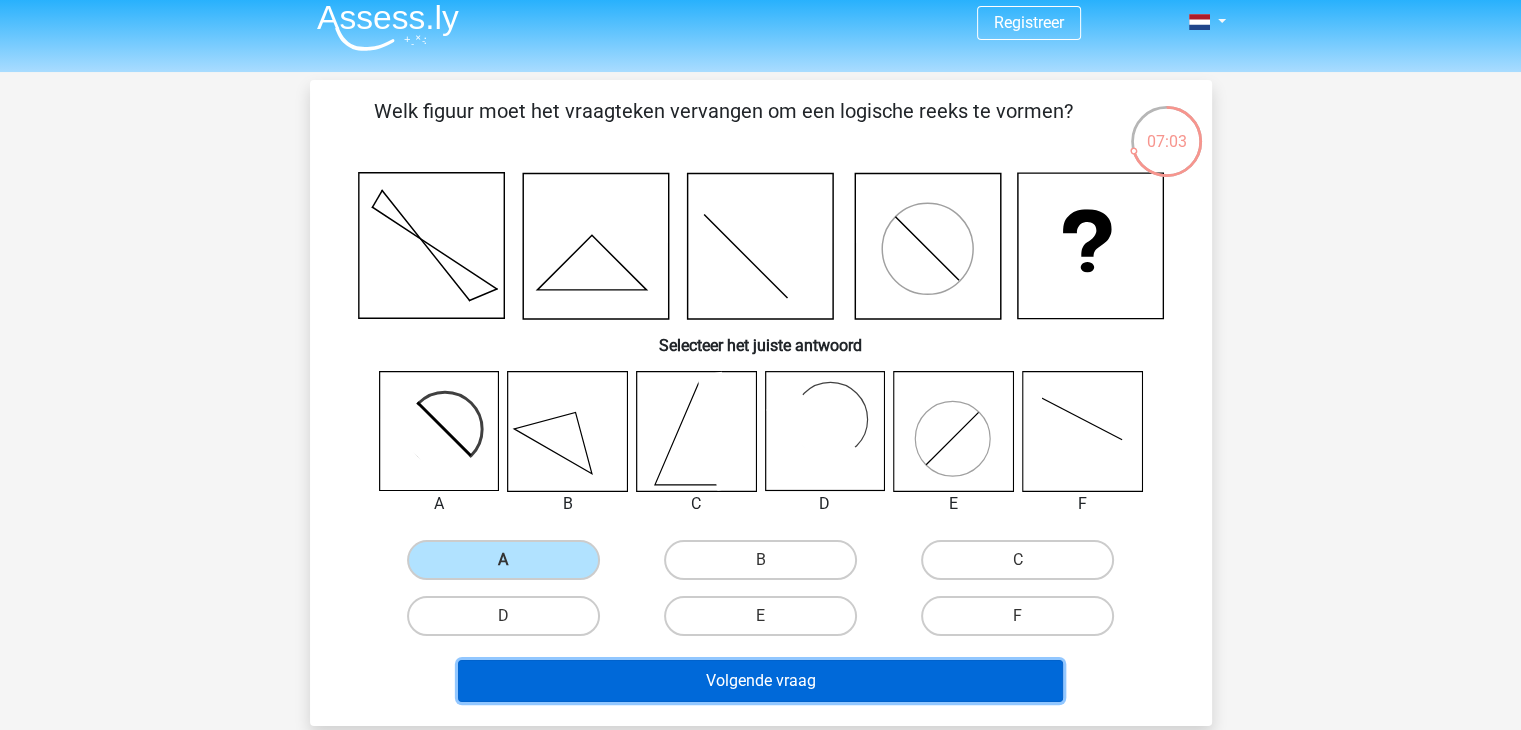 click on "Volgende vraag" at bounding box center (760, 681) 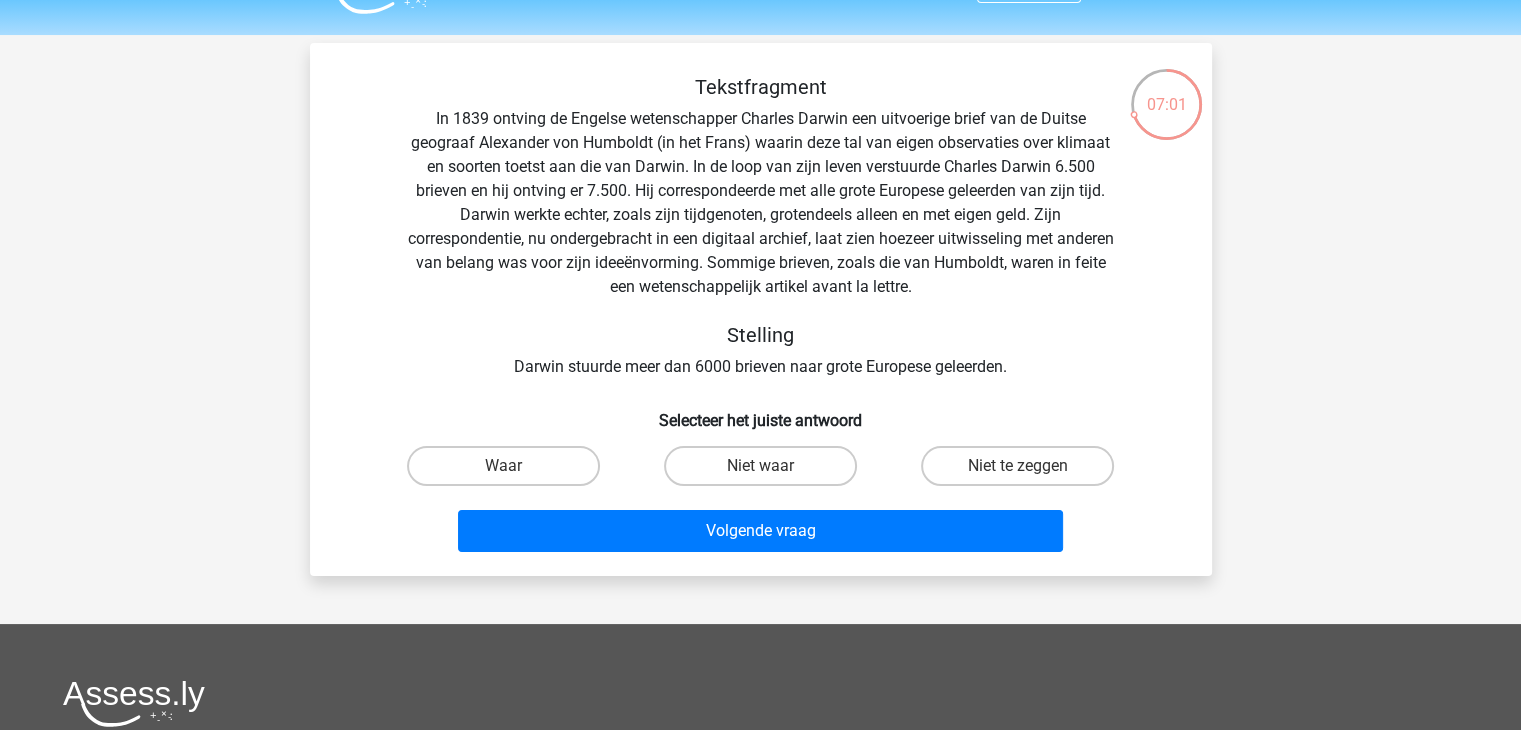scroll, scrollTop: 36, scrollLeft: 0, axis: vertical 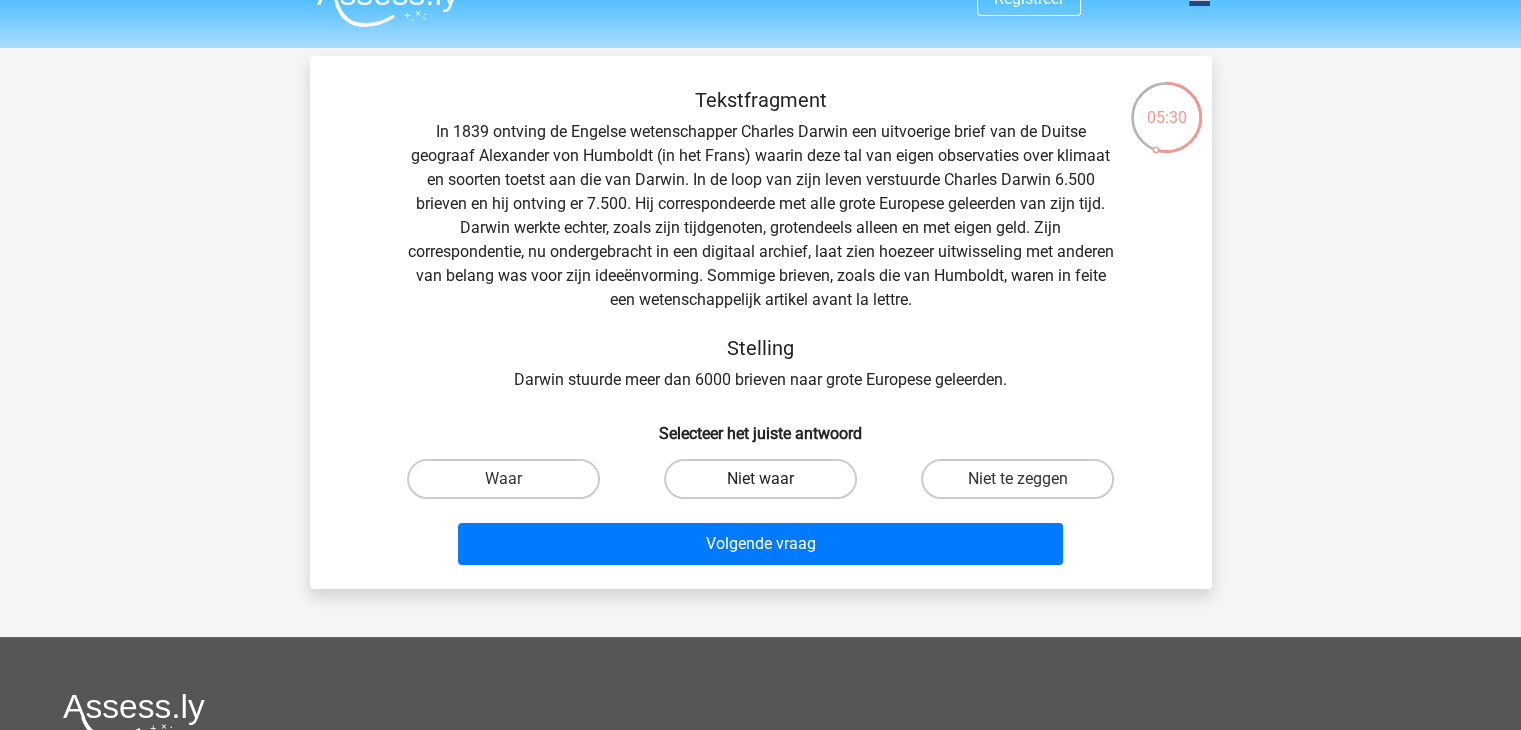click on "Niet waar" at bounding box center (760, 479) 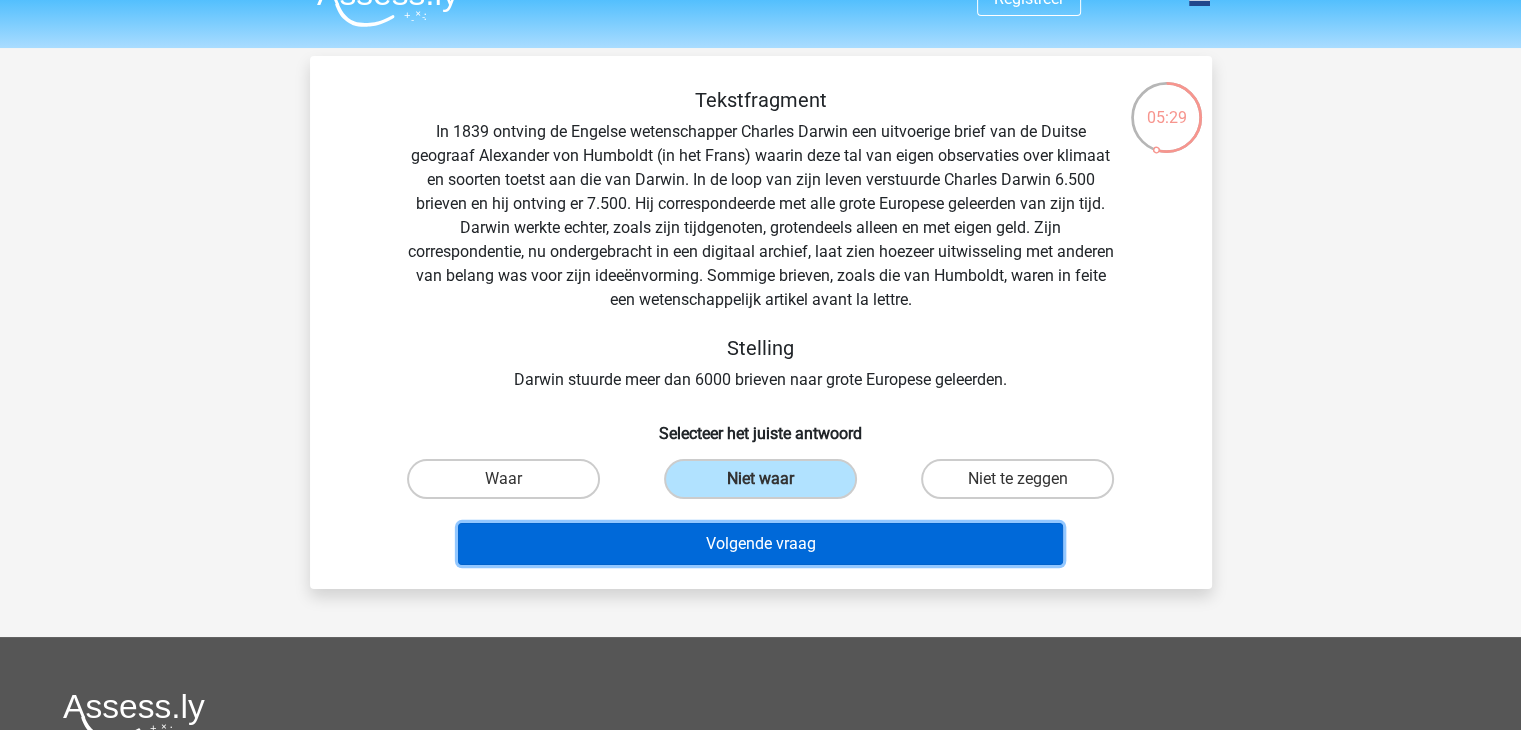 click on "Volgende vraag" at bounding box center (760, 544) 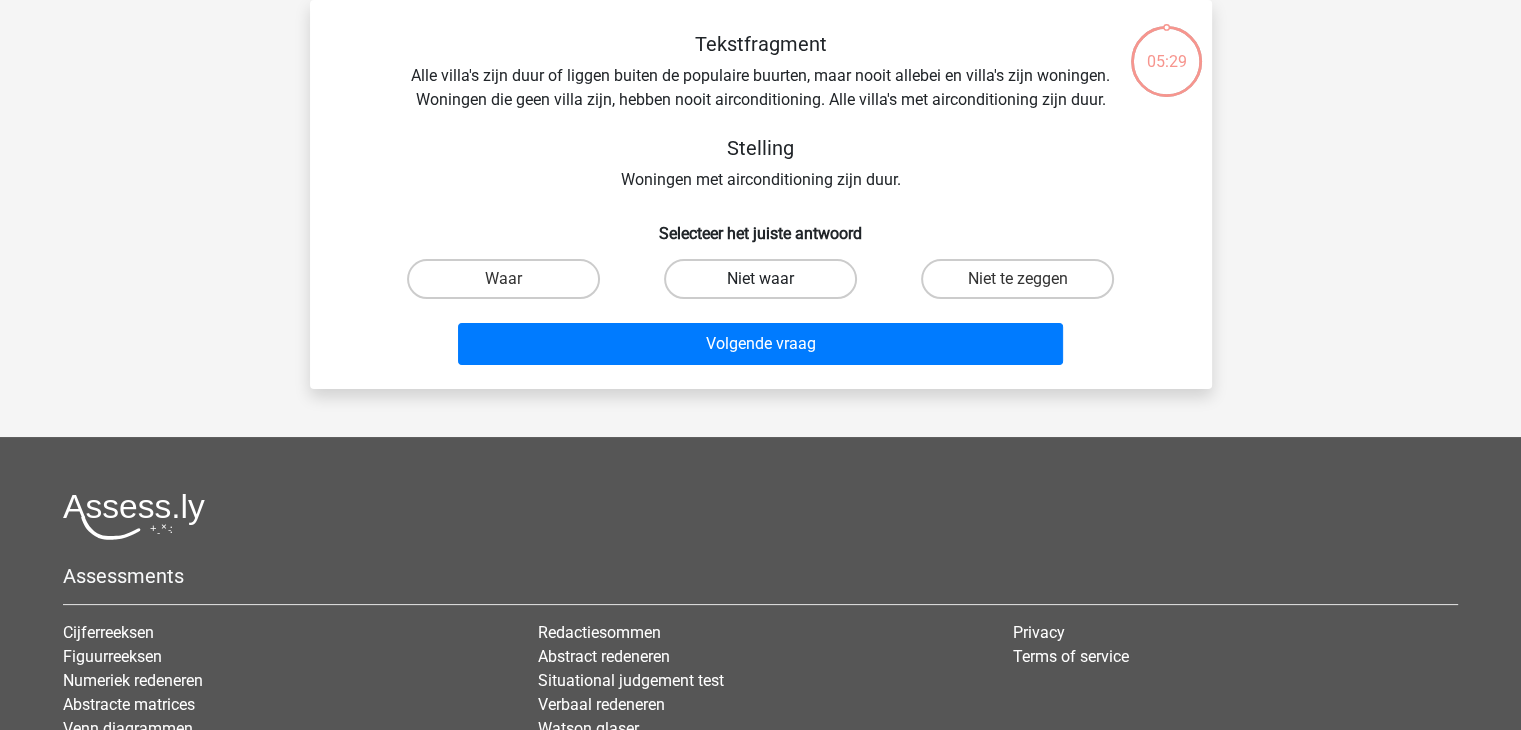 scroll, scrollTop: 0, scrollLeft: 0, axis: both 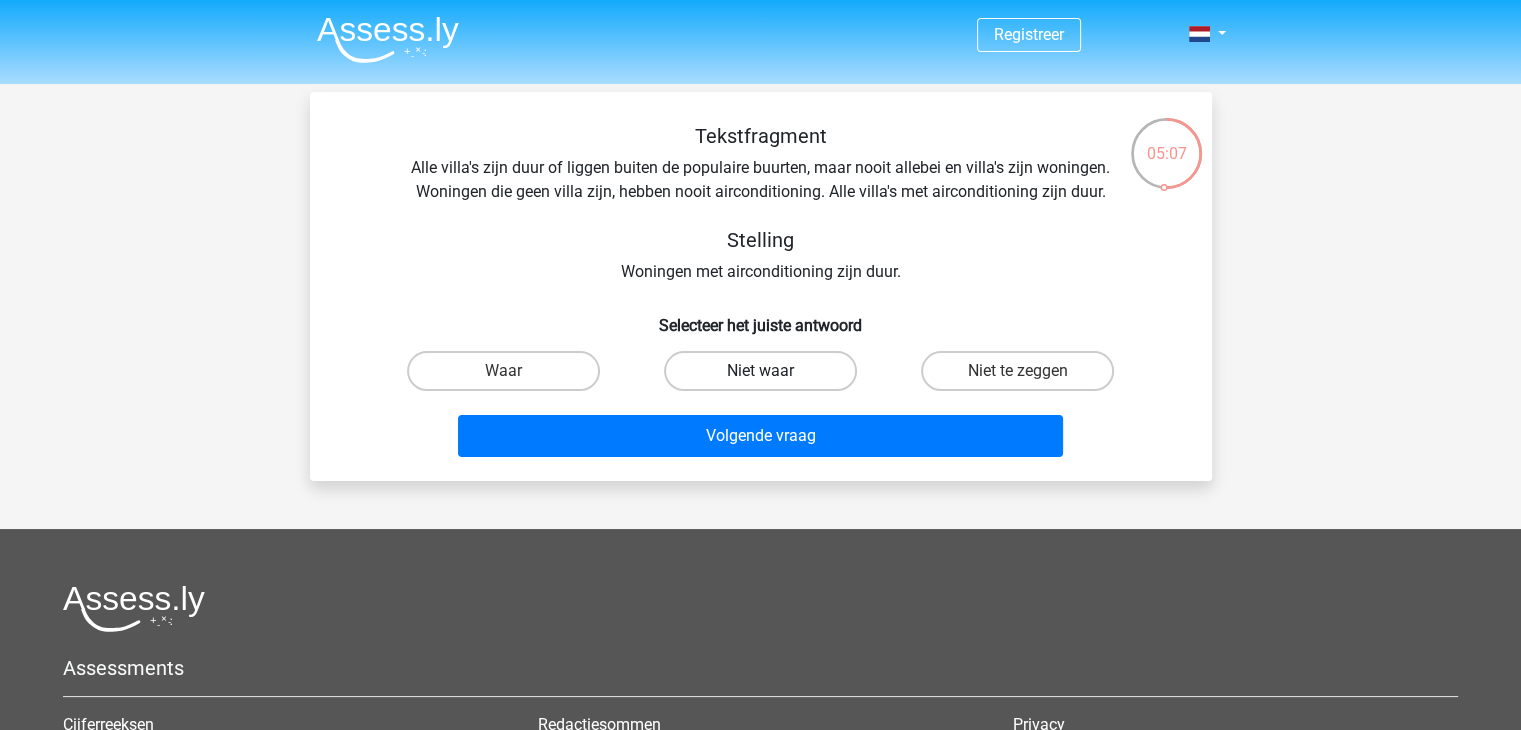 click on "Niet waar" at bounding box center (760, 371) 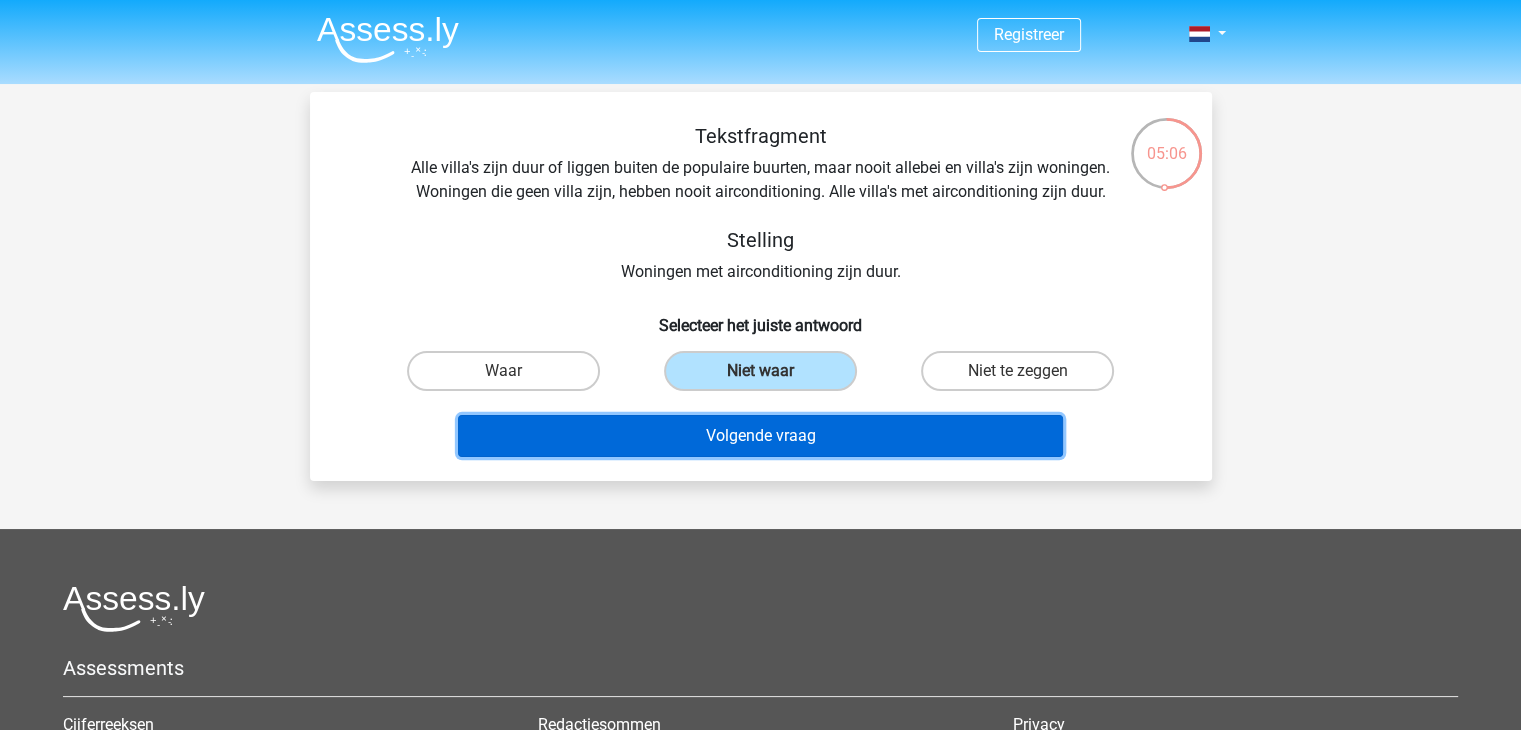 click on "Volgende vraag" at bounding box center (760, 436) 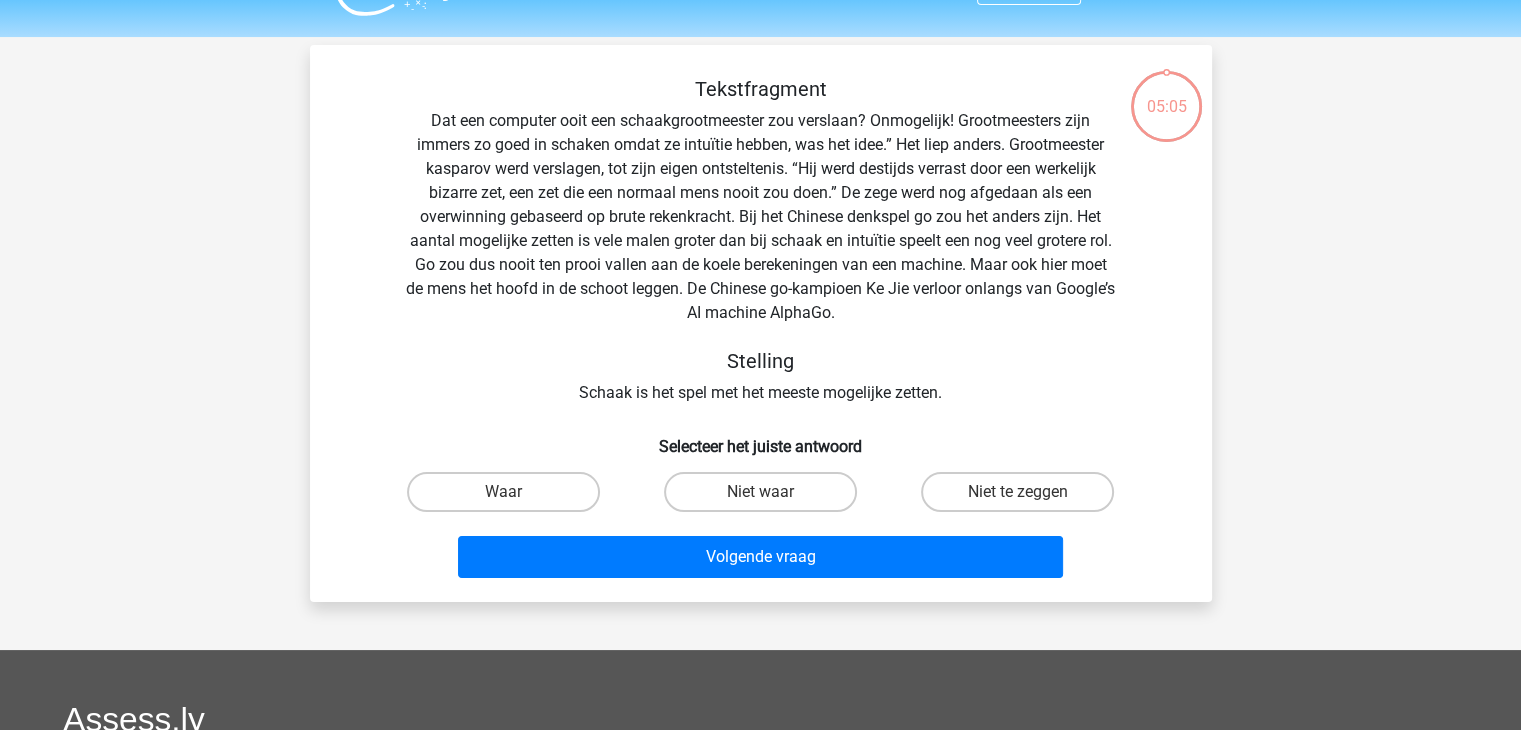scroll, scrollTop: 92, scrollLeft: 0, axis: vertical 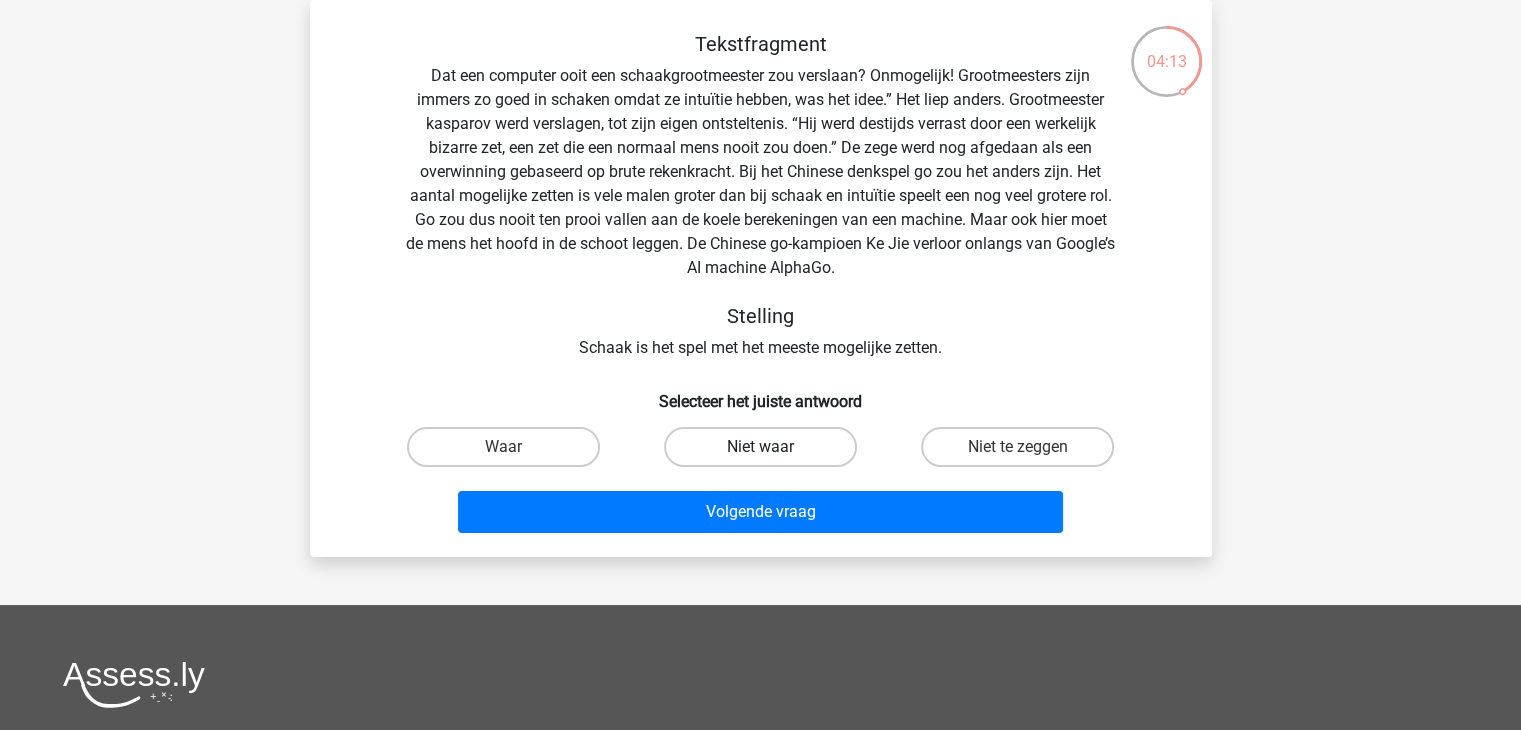 click on "Niet waar" at bounding box center (760, 447) 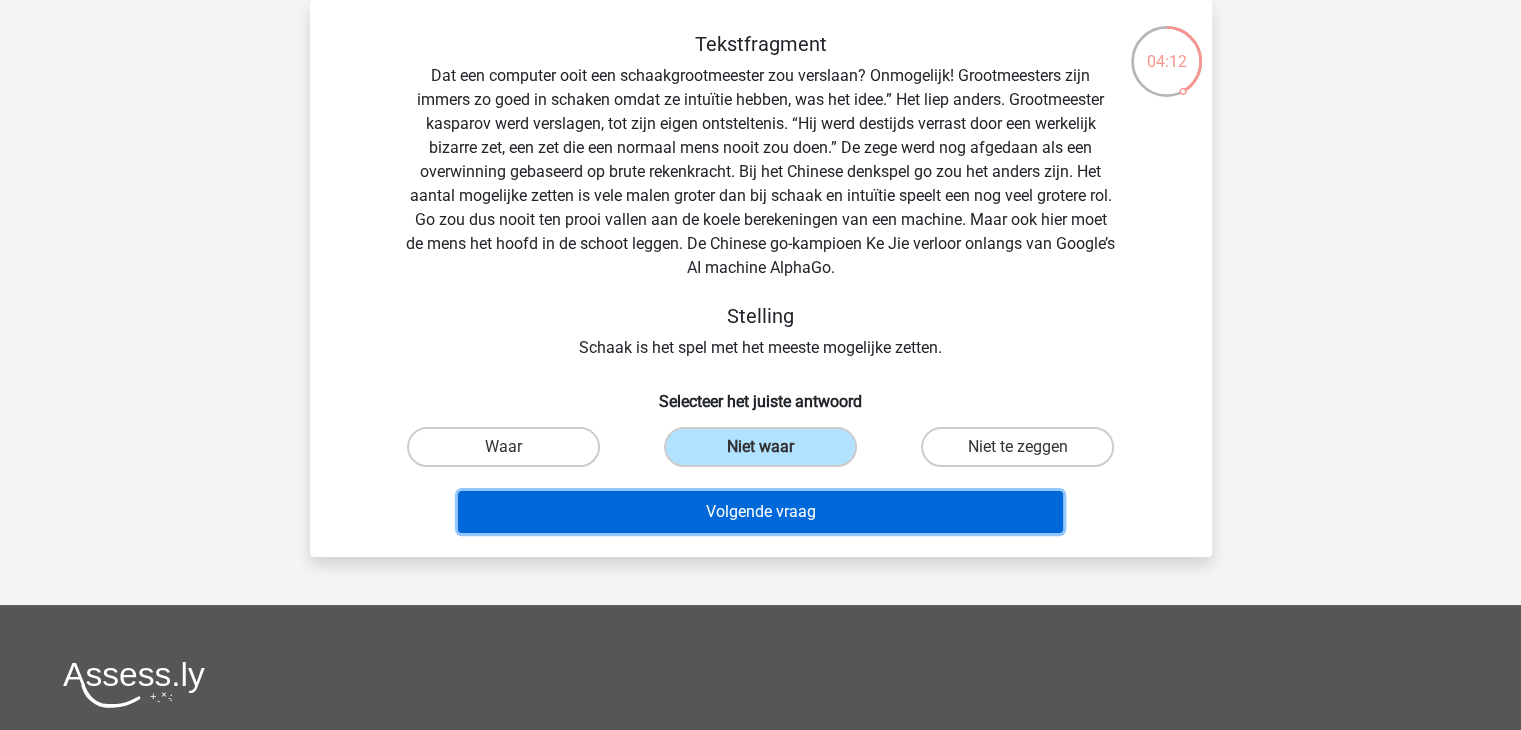 click on "Volgende vraag" at bounding box center (760, 512) 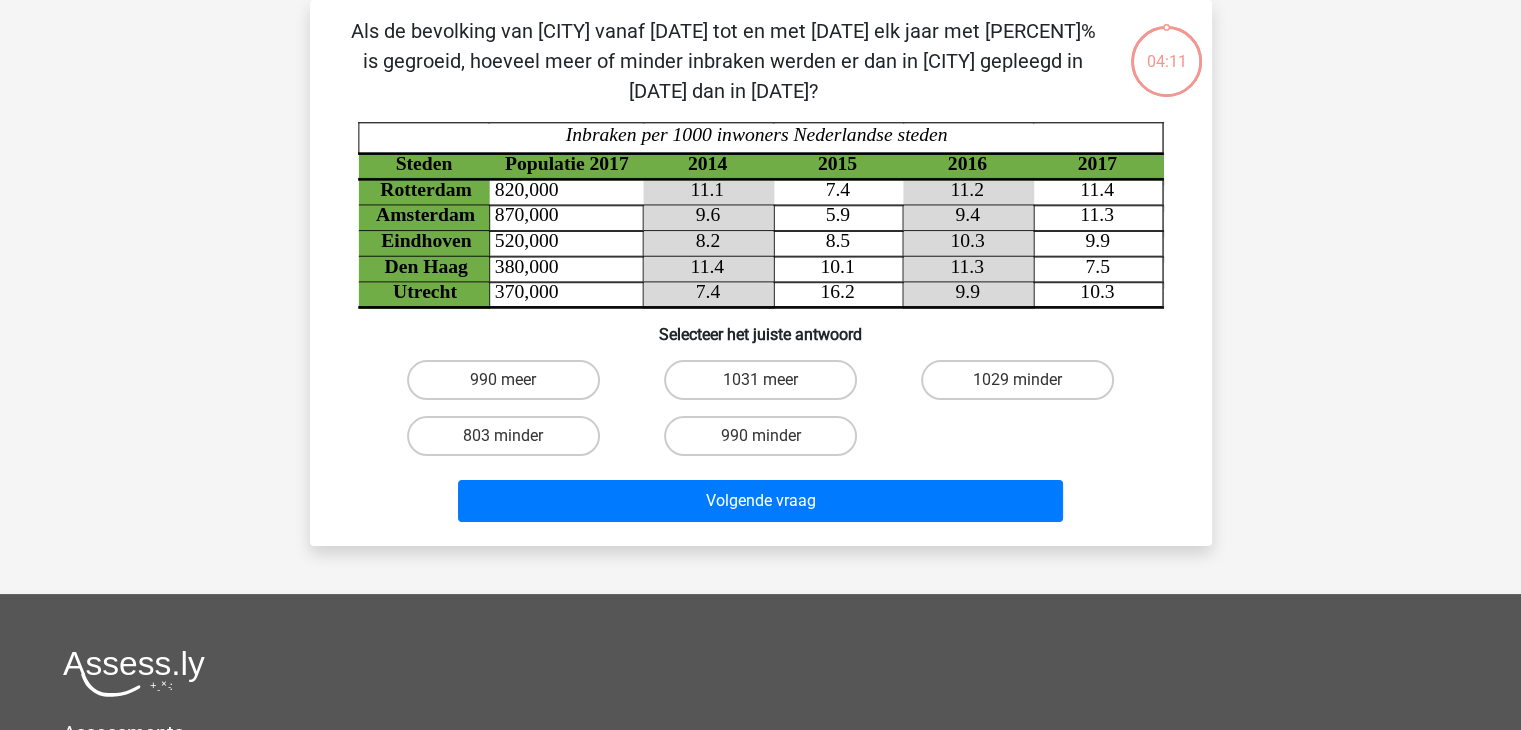 scroll, scrollTop: 0, scrollLeft: 0, axis: both 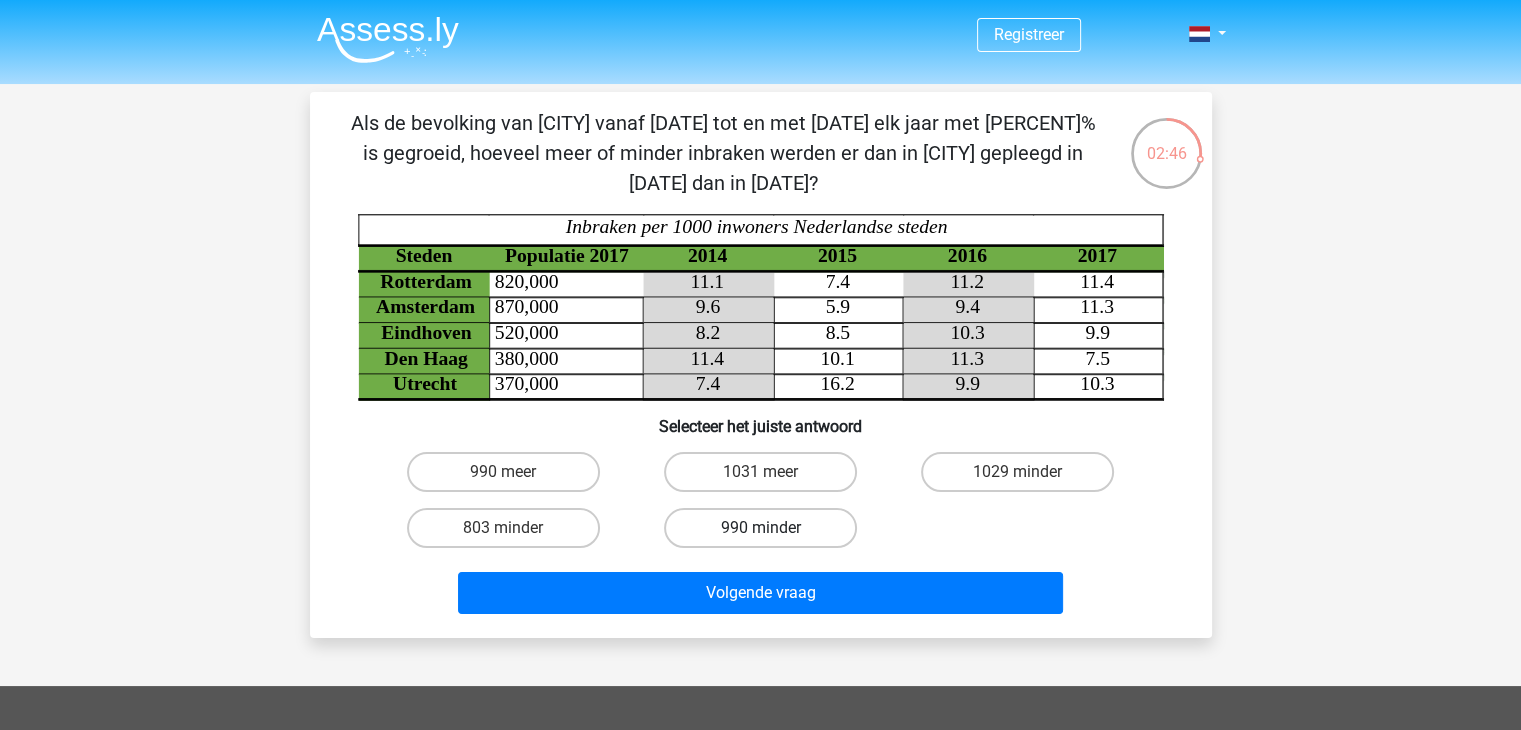 click on "990 minder" at bounding box center [760, 528] 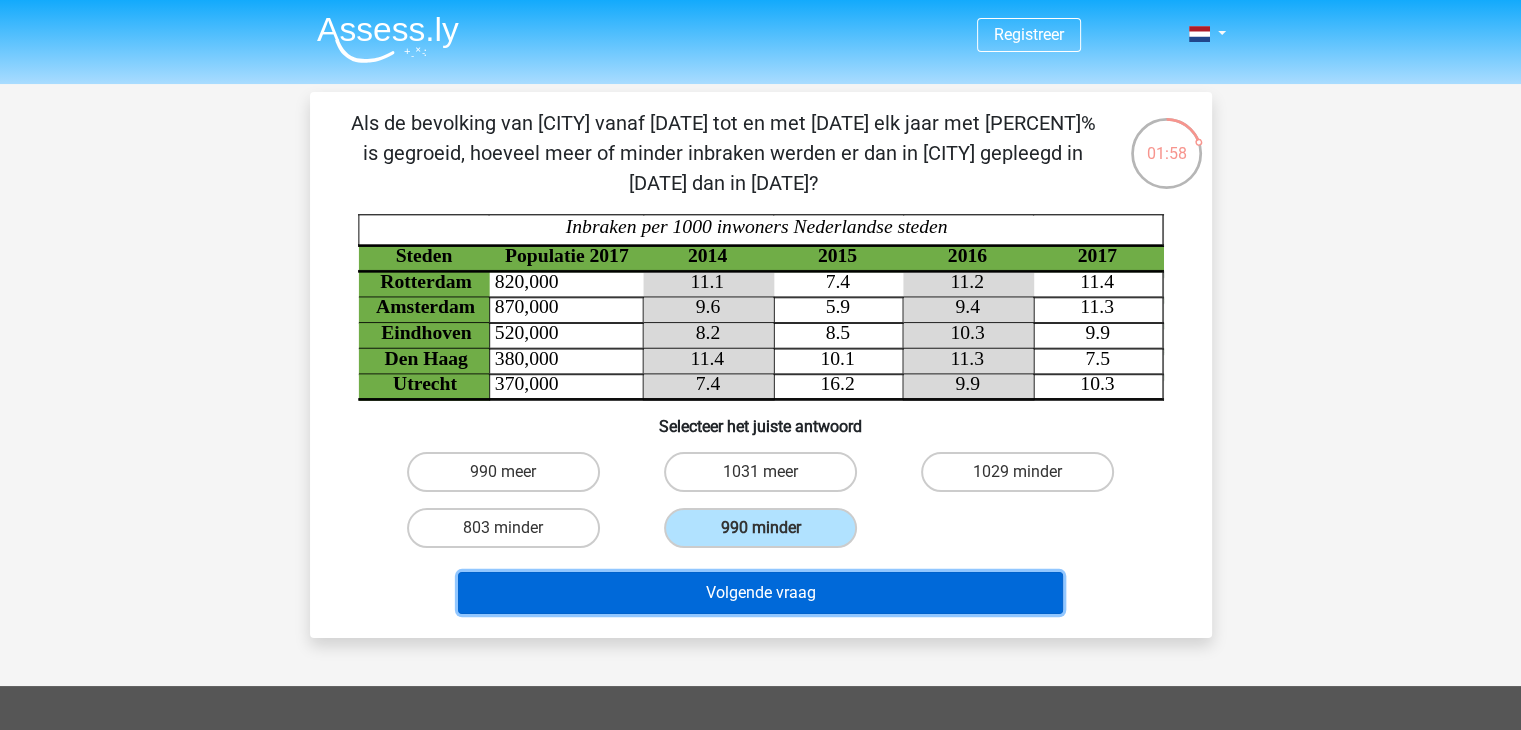 click on "Volgende vraag" at bounding box center (760, 593) 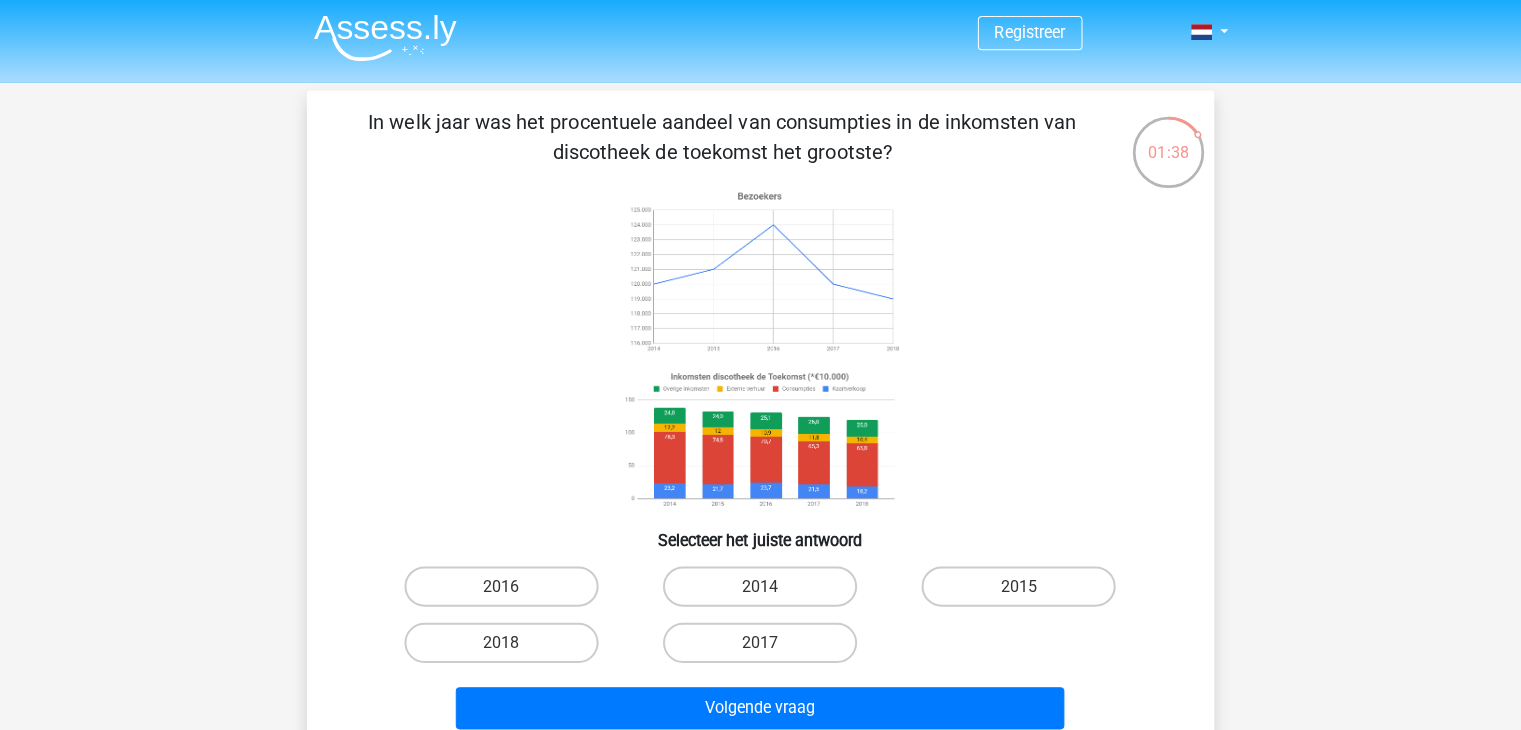 scroll, scrollTop: 0, scrollLeft: 0, axis: both 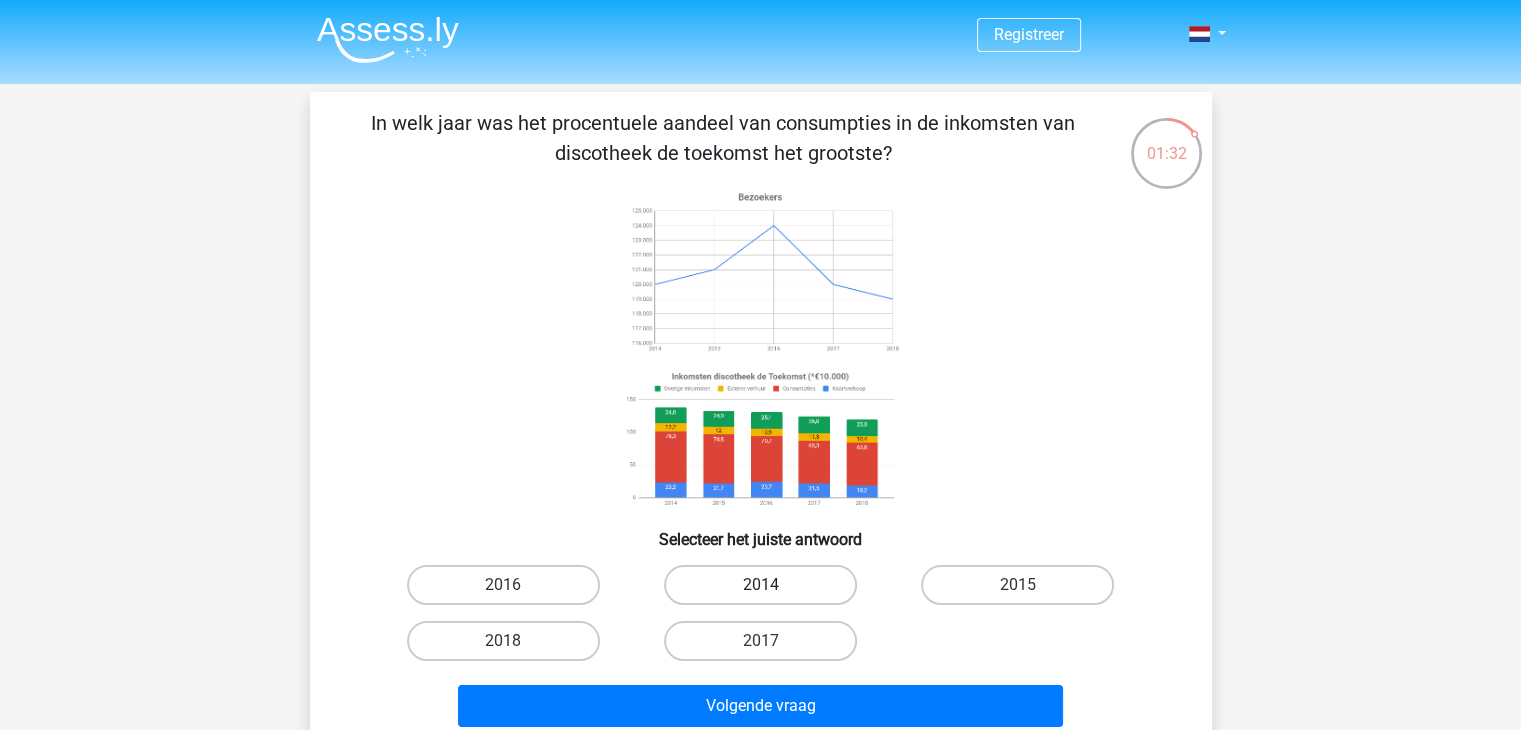 click on "2014" at bounding box center (760, 585) 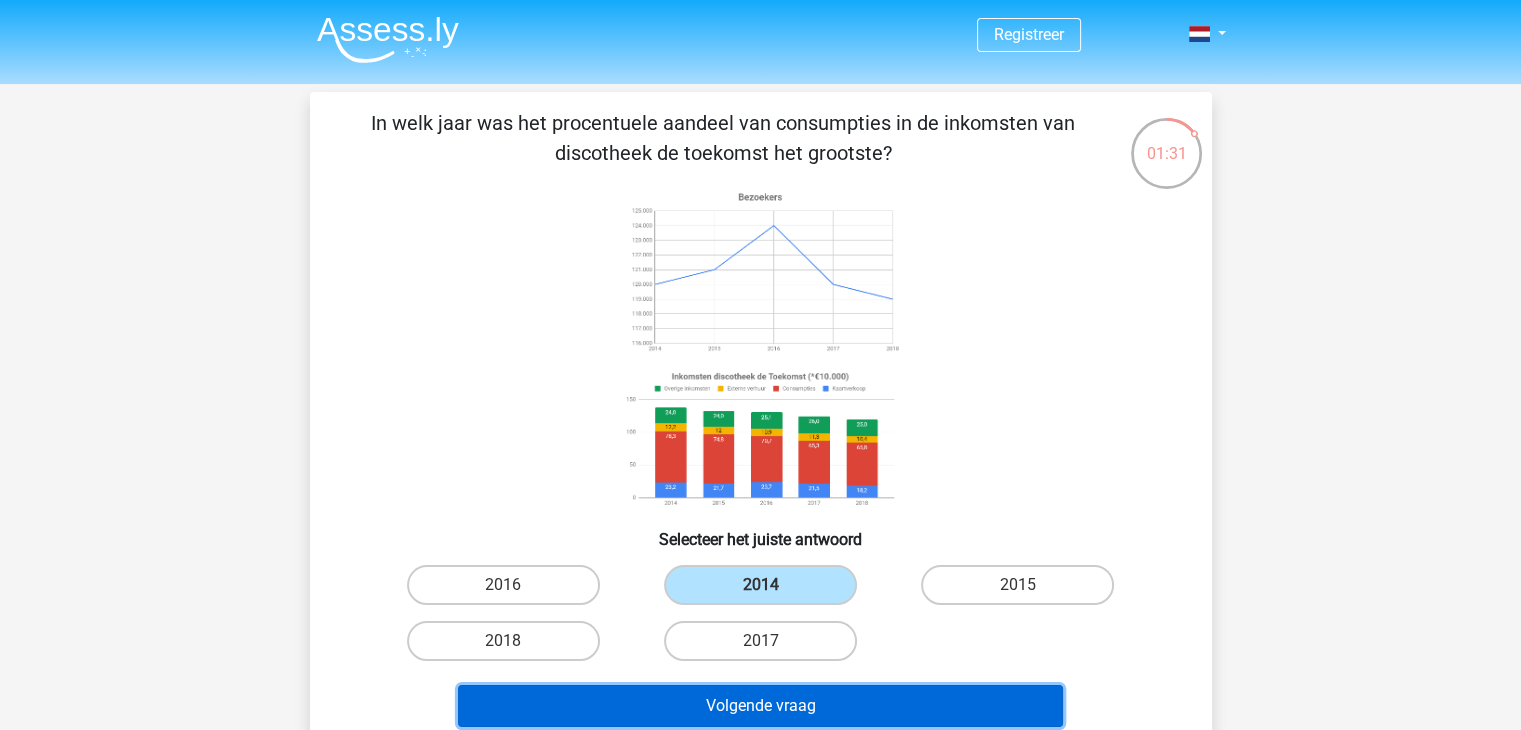click on "Volgende vraag" at bounding box center [760, 706] 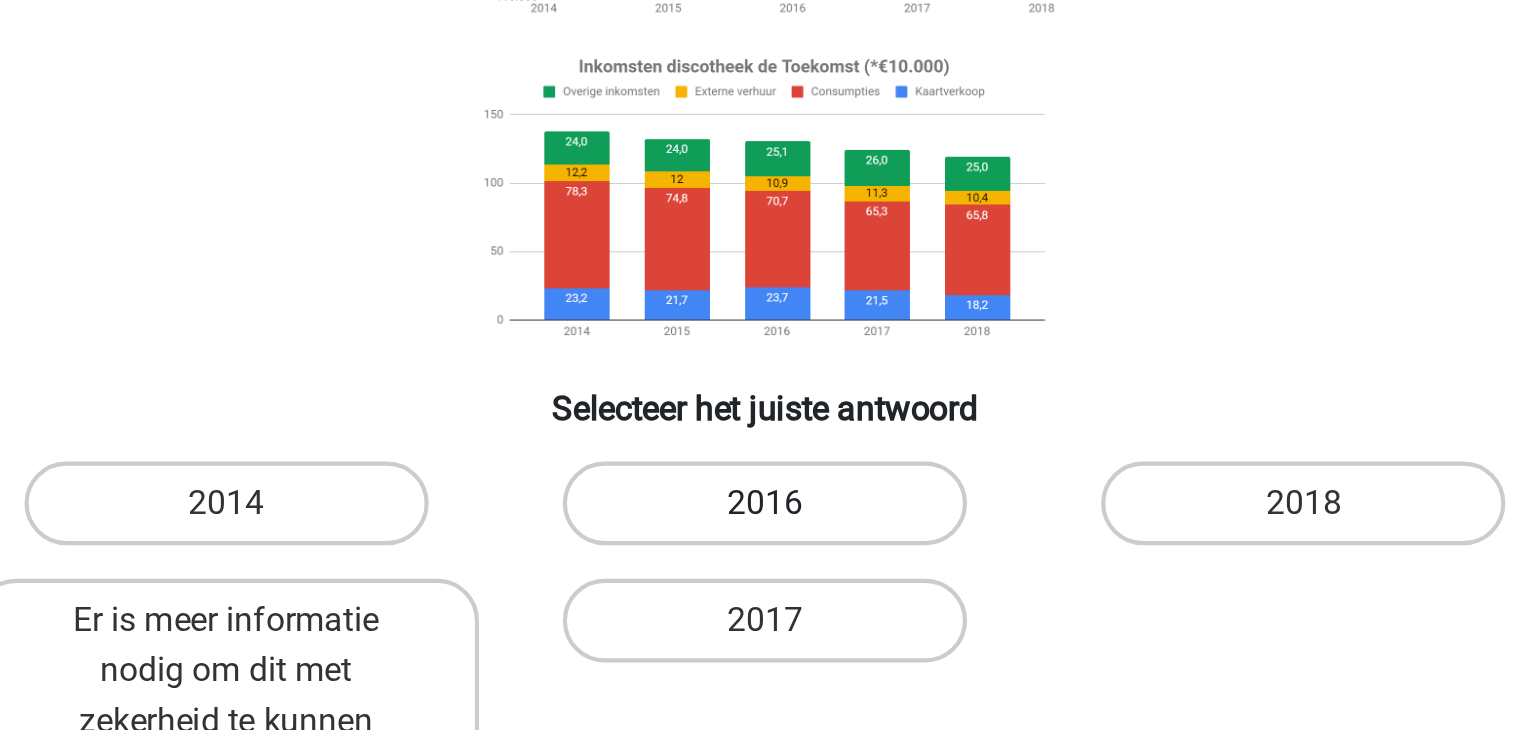 scroll, scrollTop: 4, scrollLeft: 0, axis: vertical 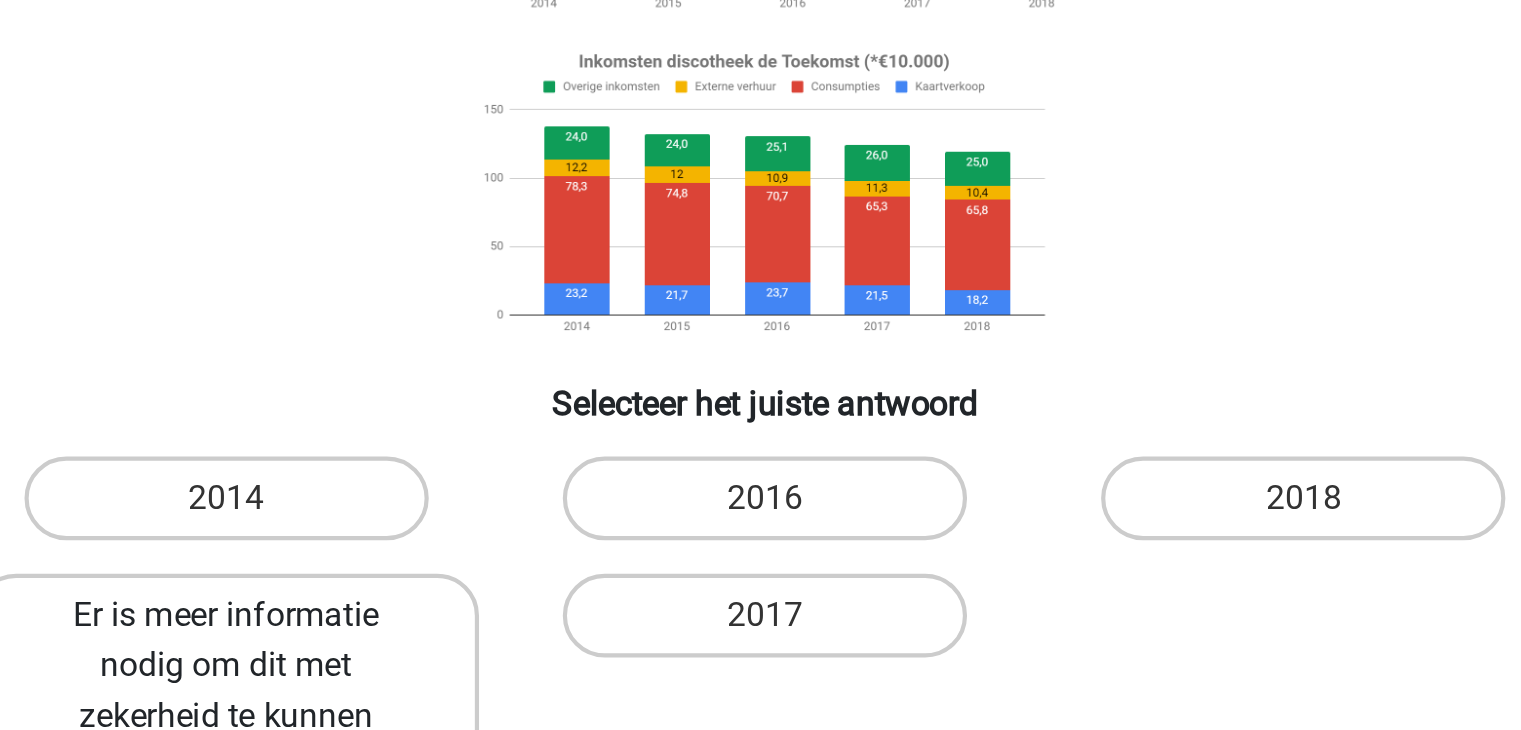 click on "Er is meer informatie nodig om dit met zekerheid te kunnen zeggen." at bounding box center [503, 673] 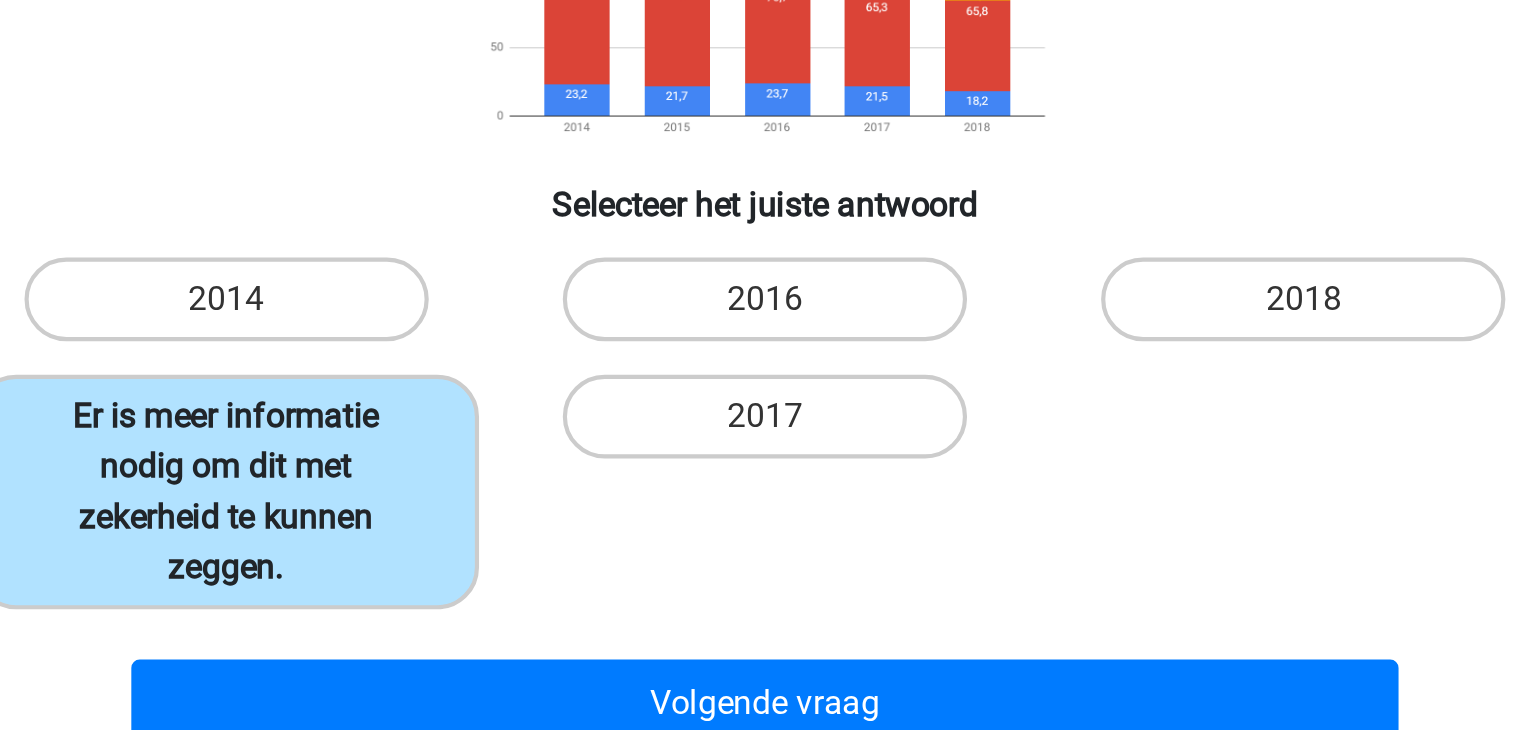 scroll, scrollTop: 68, scrollLeft: 0, axis: vertical 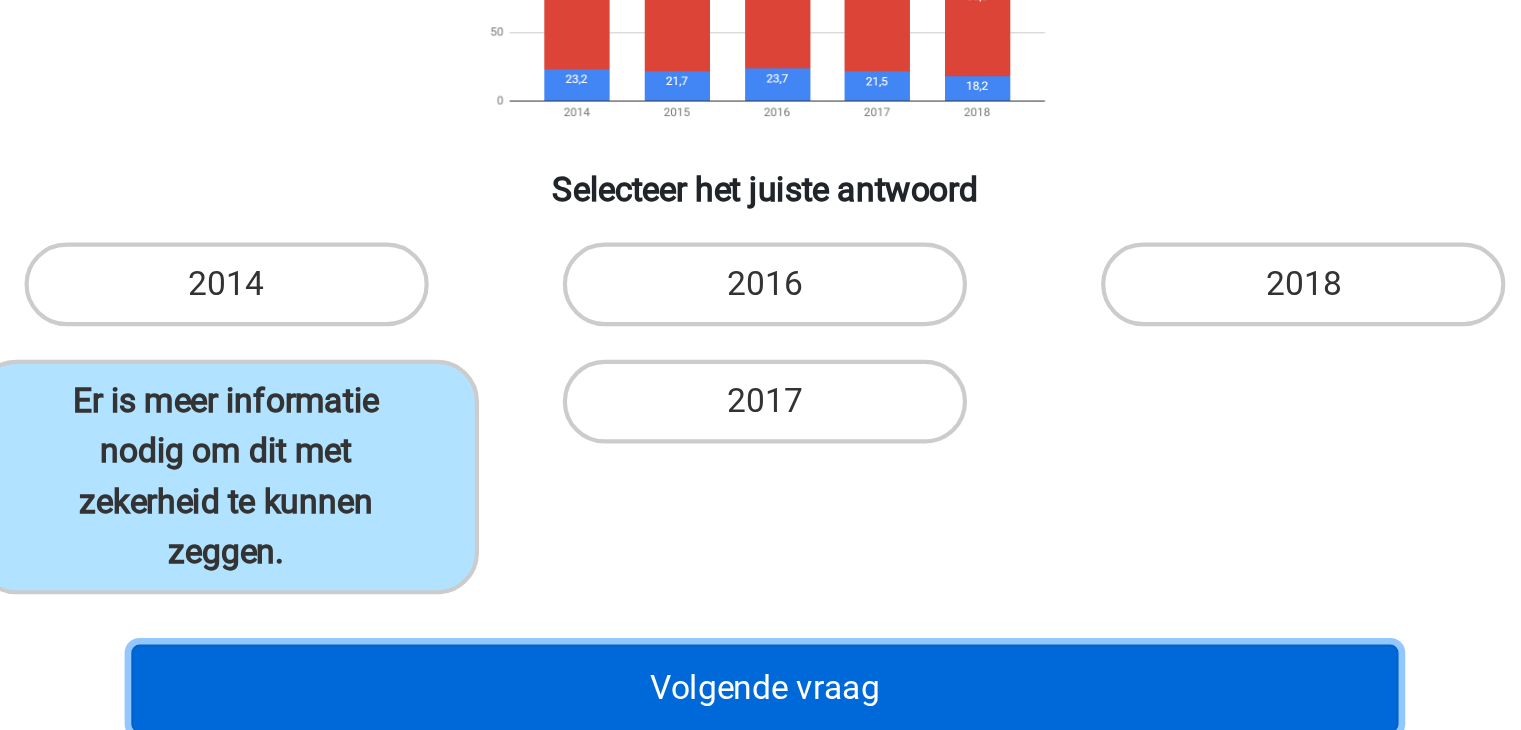 click on "Volgende vraag" at bounding box center [760, 710] 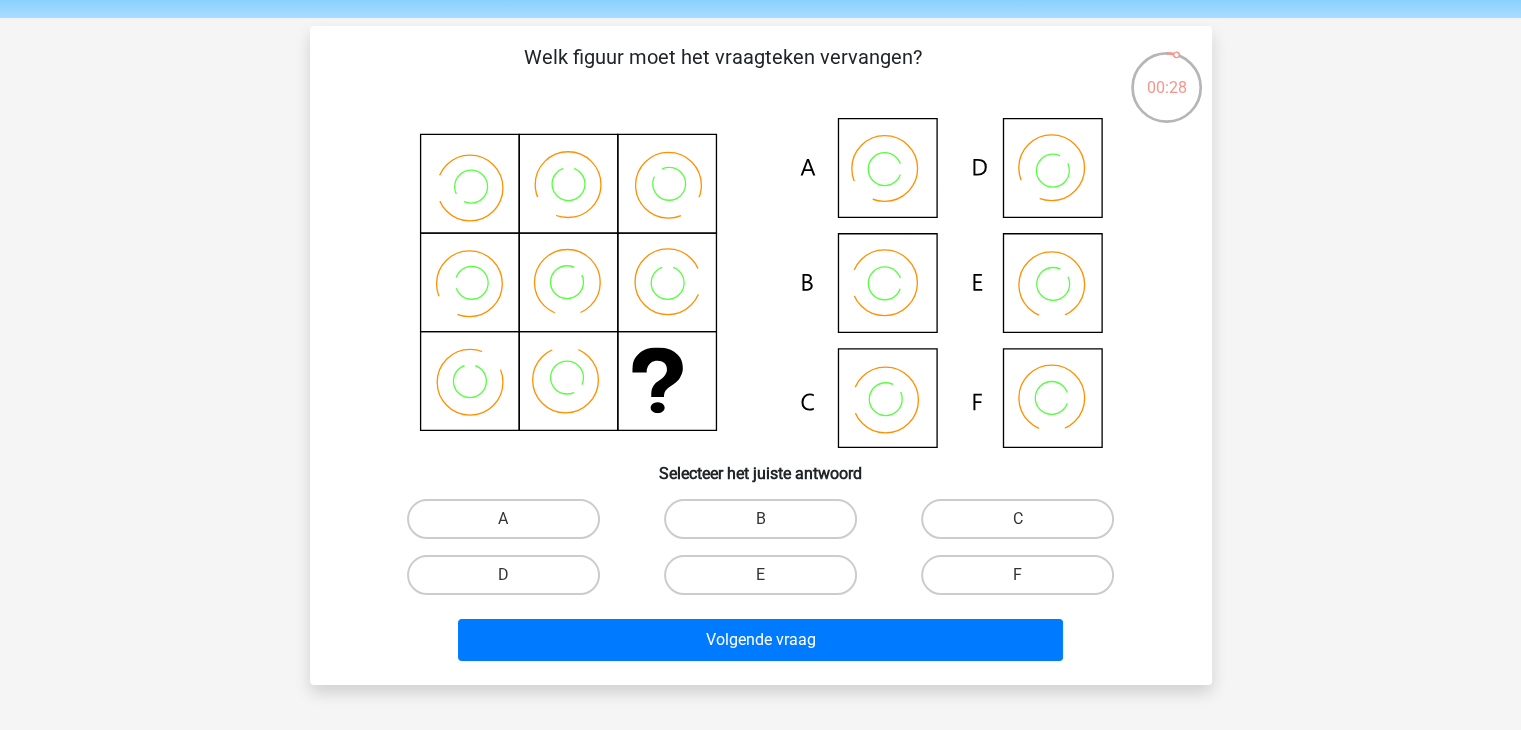 scroll, scrollTop: 0, scrollLeft: 0, axis: both 